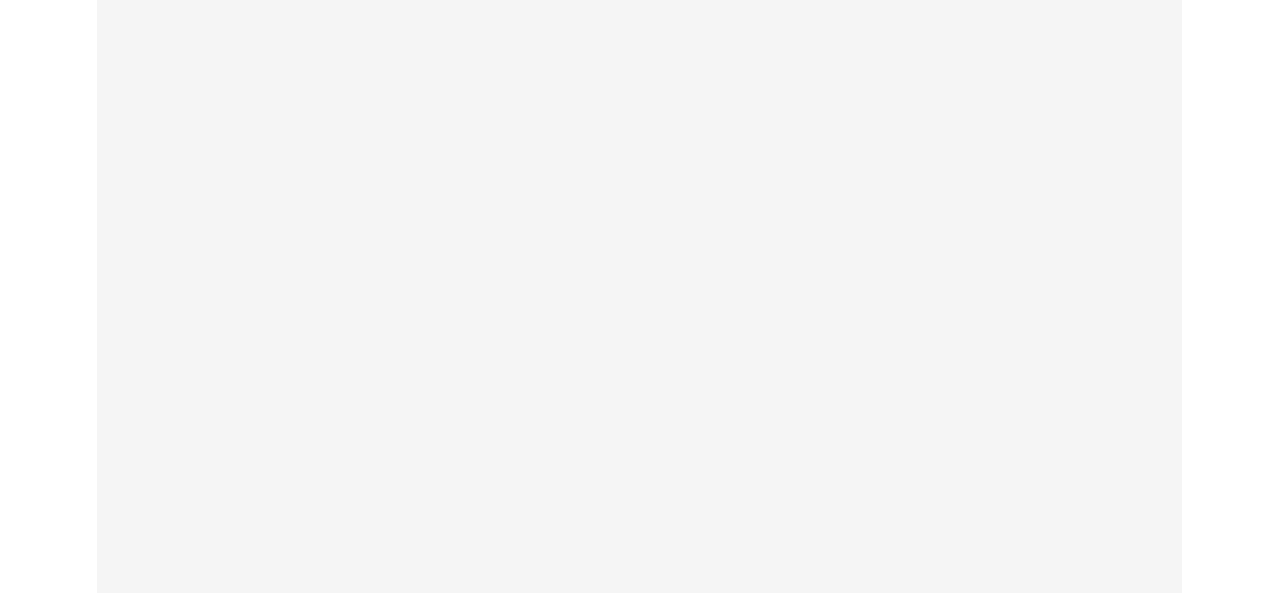 scroll, scrollTop: 0, scrollLeft: 0, axis: both 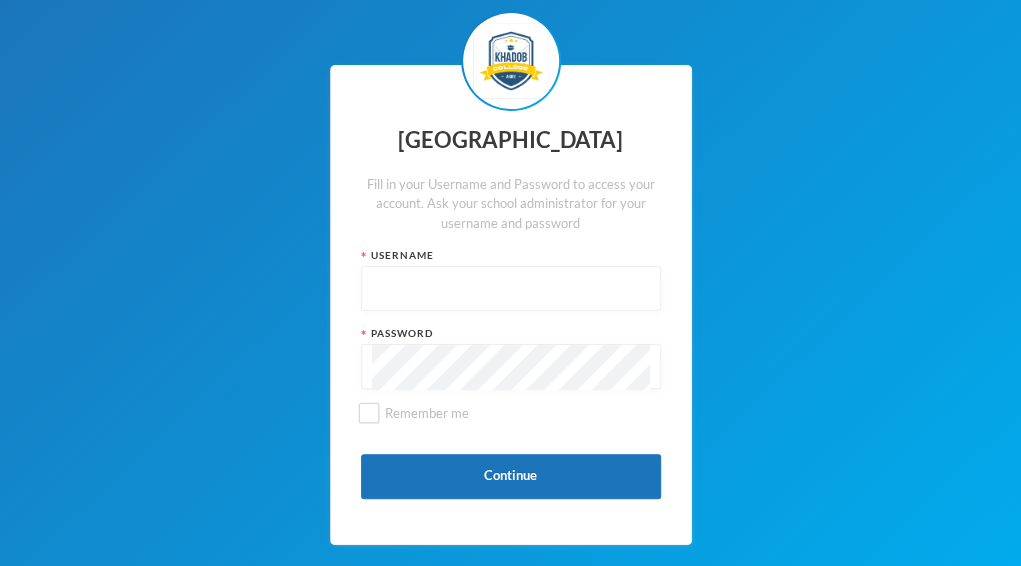click at bounding box center (511, 289) 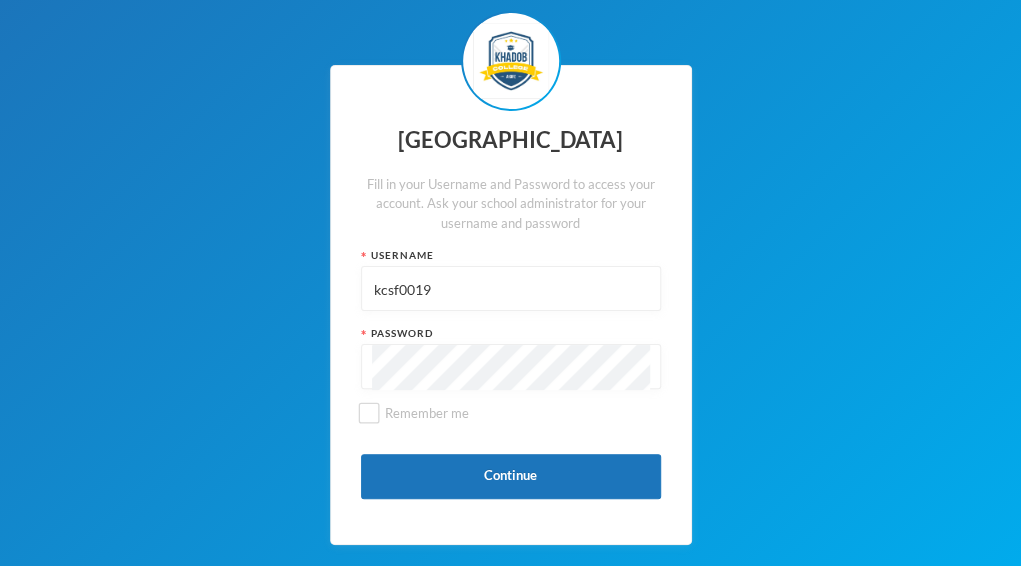 type on "kcsf0019" 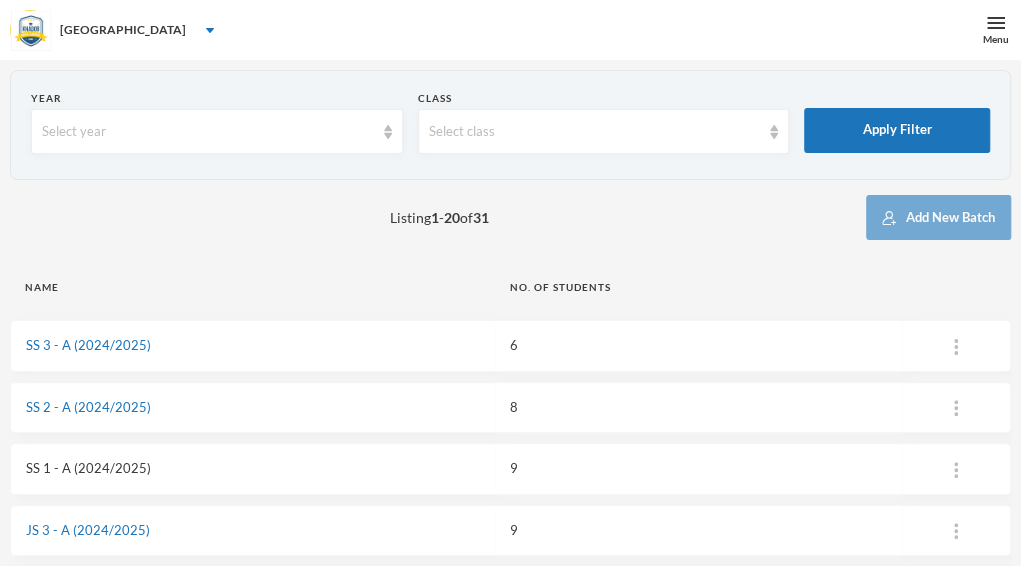 click on "SS 1 - A (2024/2025)" at bounding box center [88, 468] 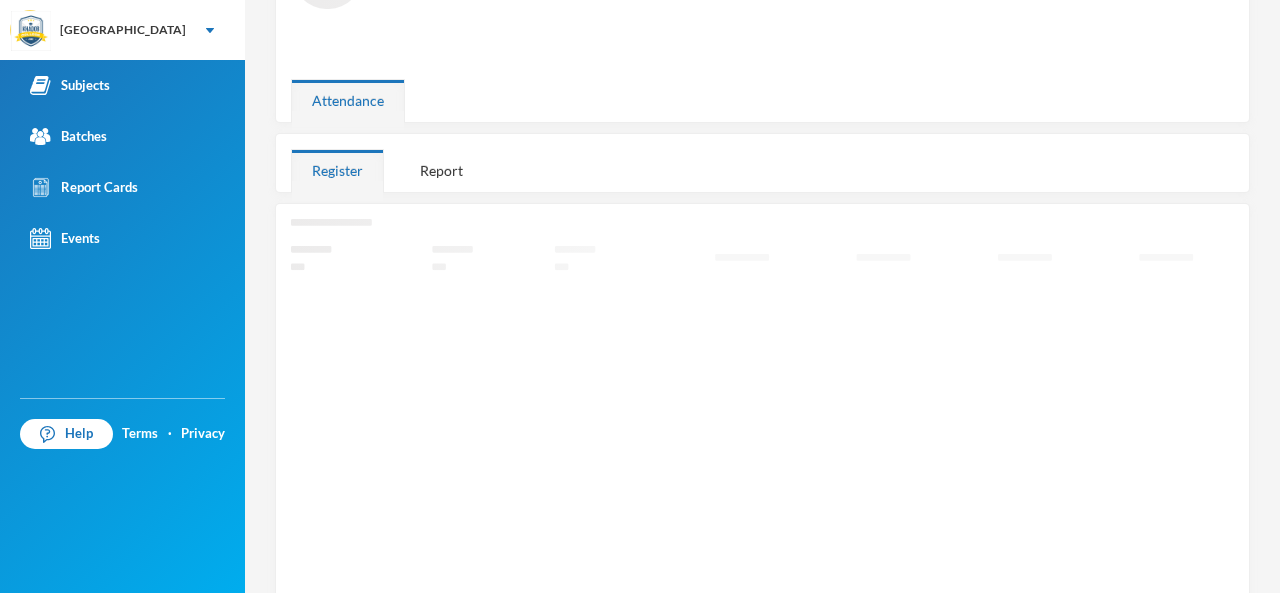 scroll, scrollTop: 234, scrollLeft: 0, axis: vertical 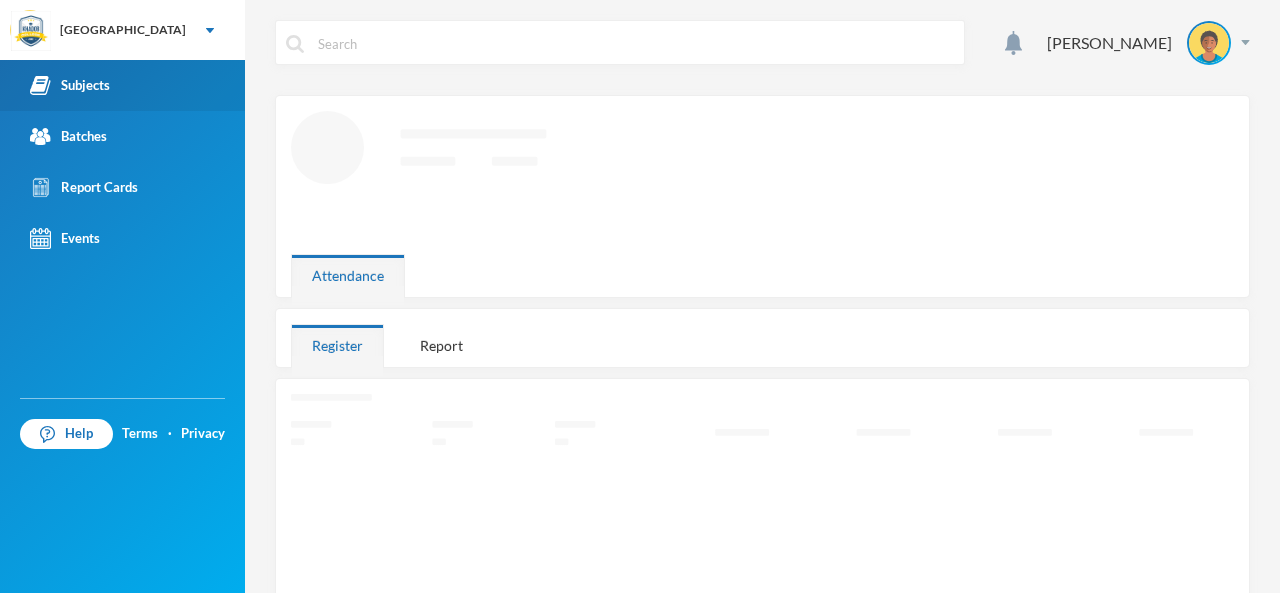 click on "Subjects" at bounding box center (70, 85) 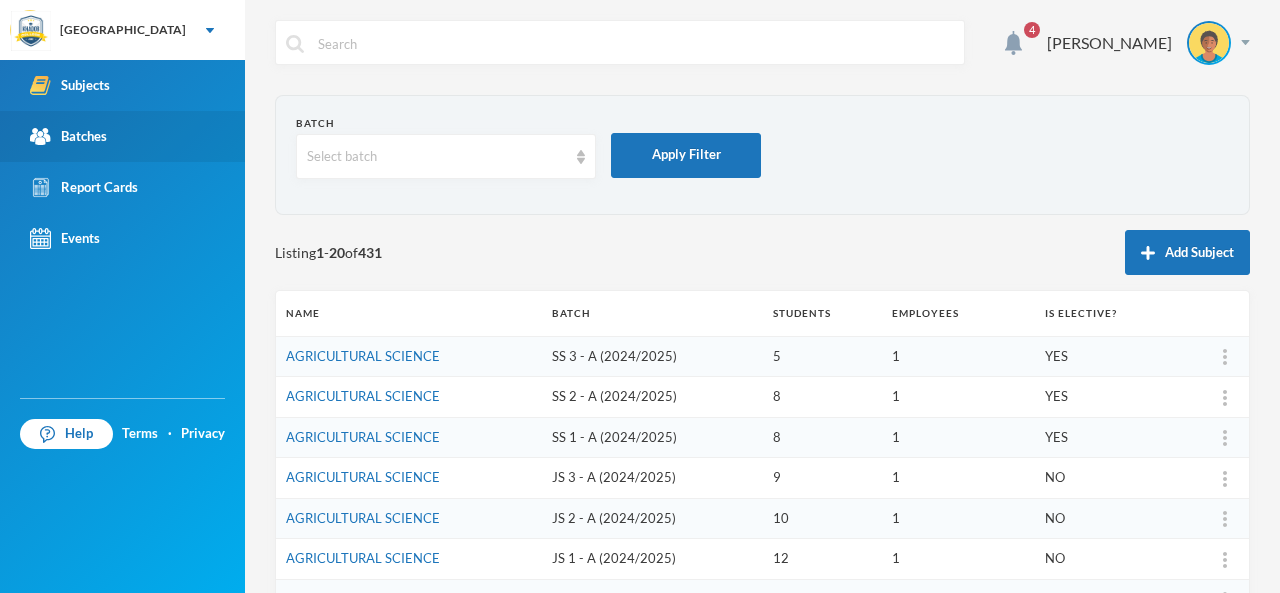 click on "Batches" at bounding box center (122, 136) 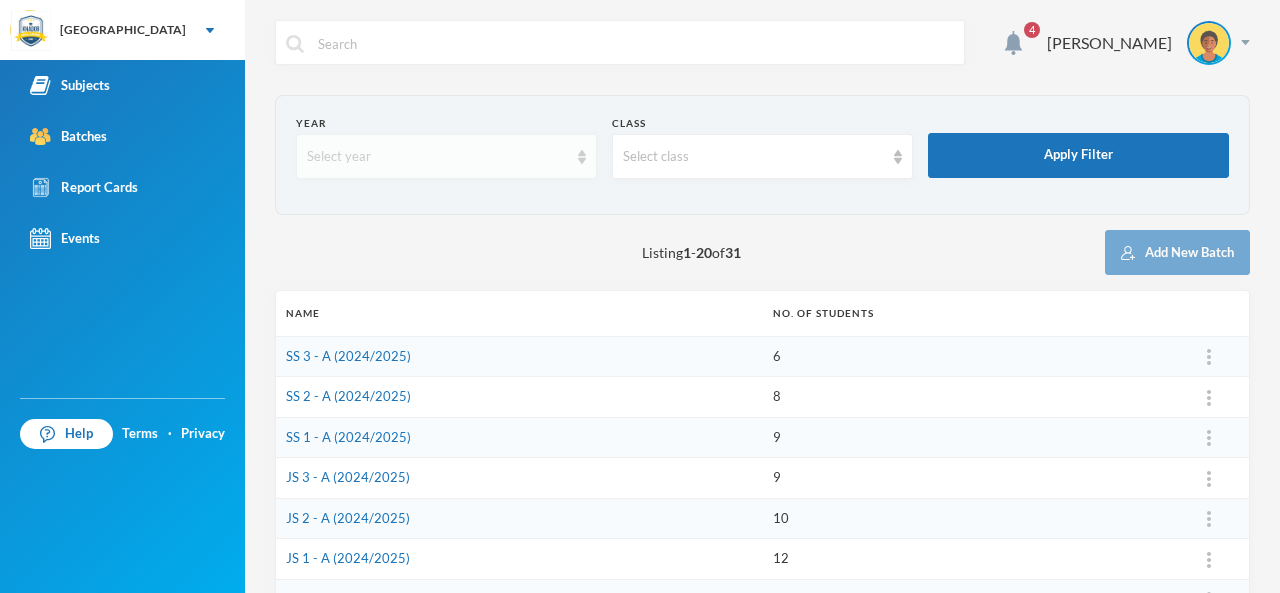 click at bounding box center [582, 157] 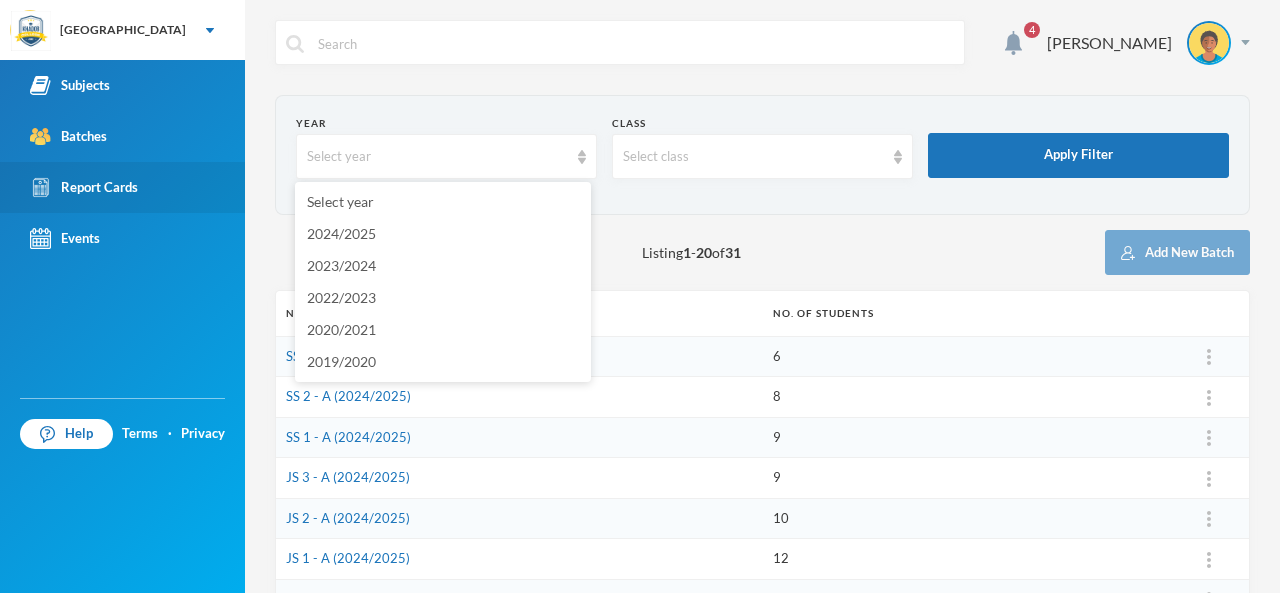 click on "Report Cards" at bounding box center [84, 187] 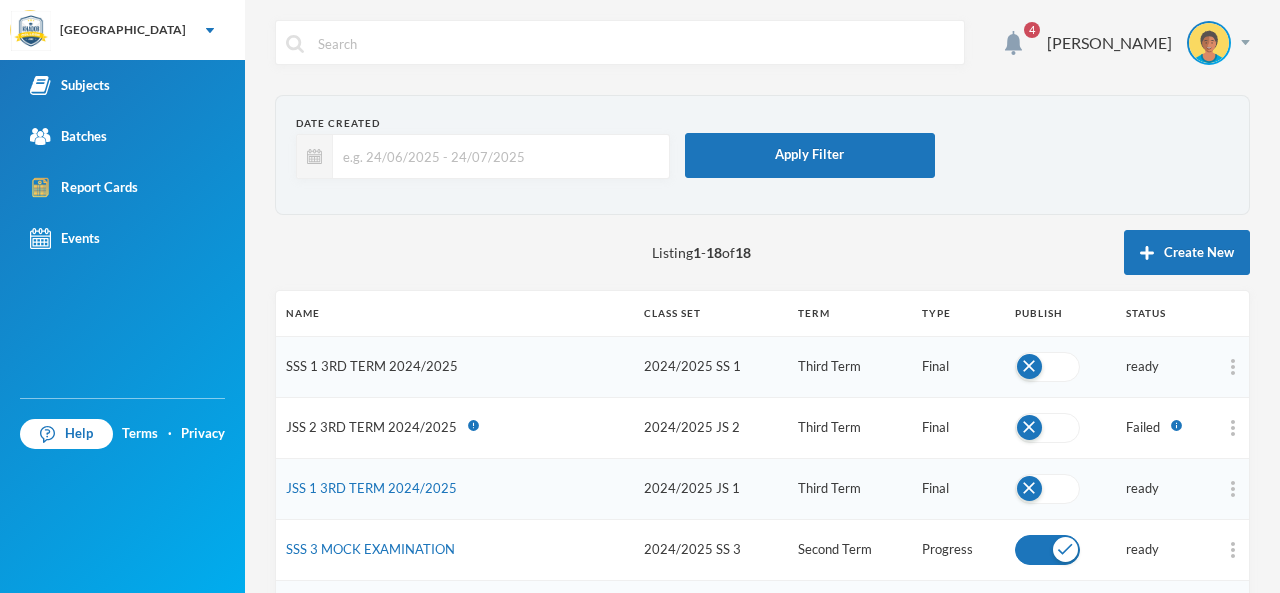 click on "SSS 1 3RD TERM 2024/2025" at bounding box center (372, 366) 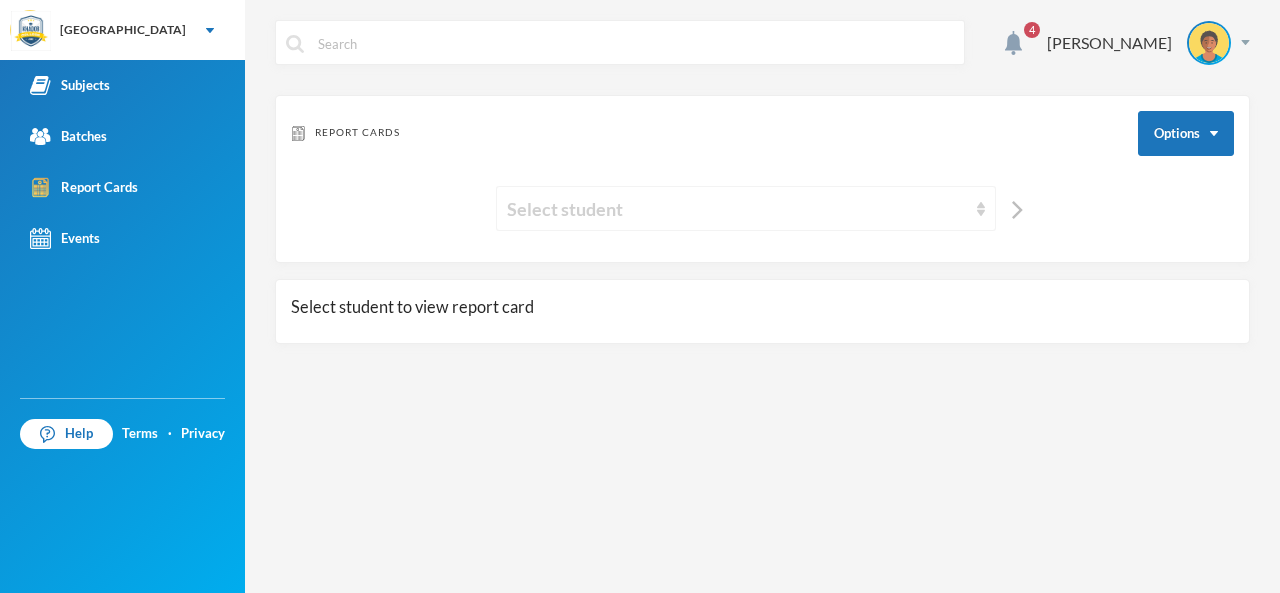 click at bounding box center [981, 209] 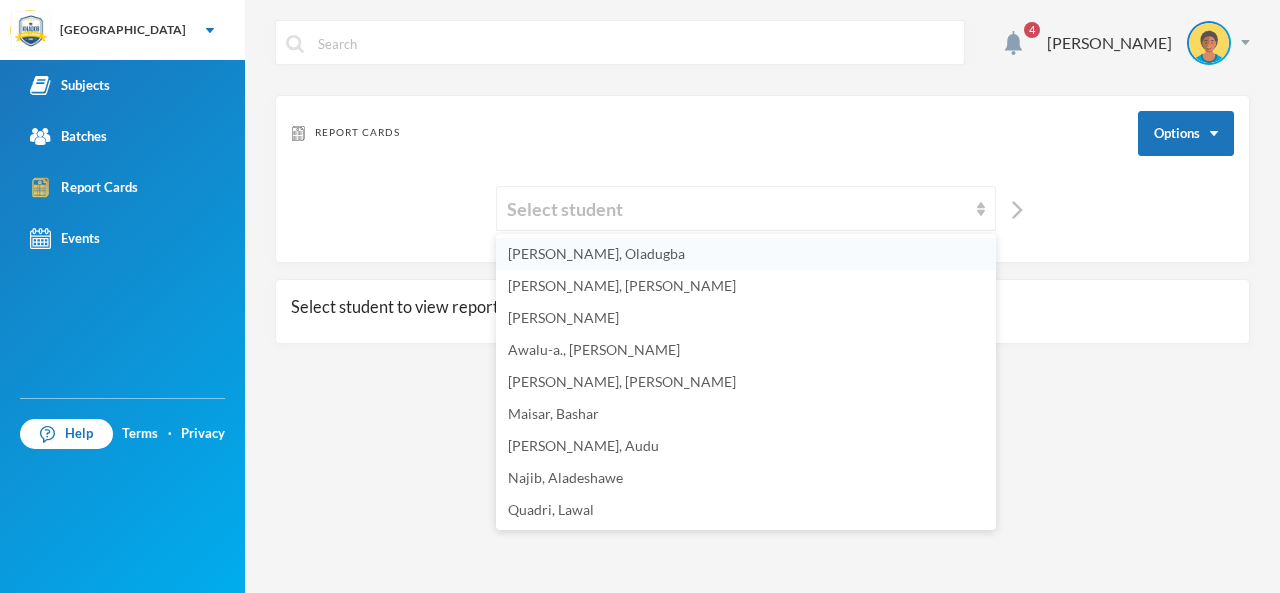 click on "[PERSON_NAME], Oladugba" at bounding box center (746, 254) 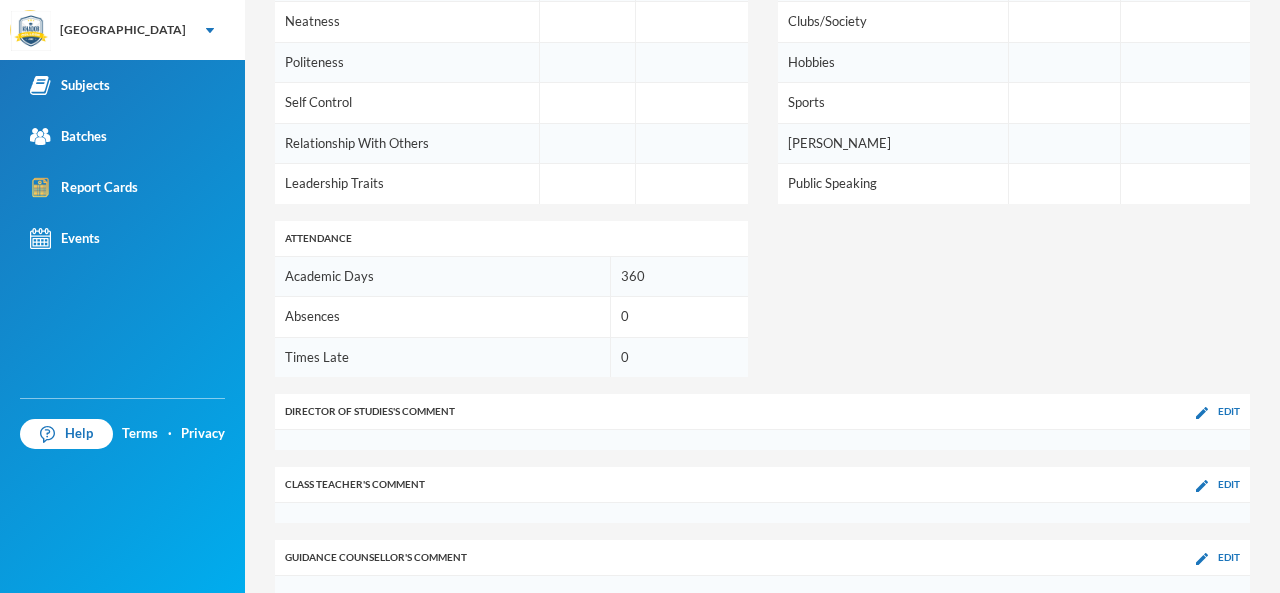 scroll, scrollTop: 1213, scrollLeft: 0, axis: vertical 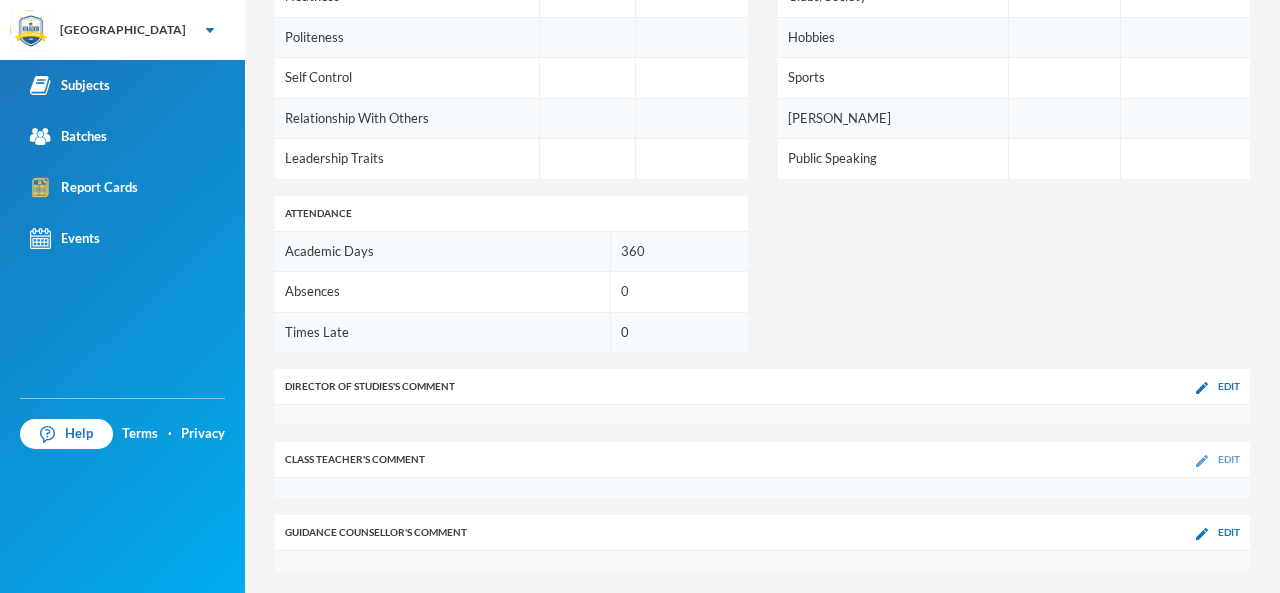 click on "Edit" at bounding box center [1229, 459] 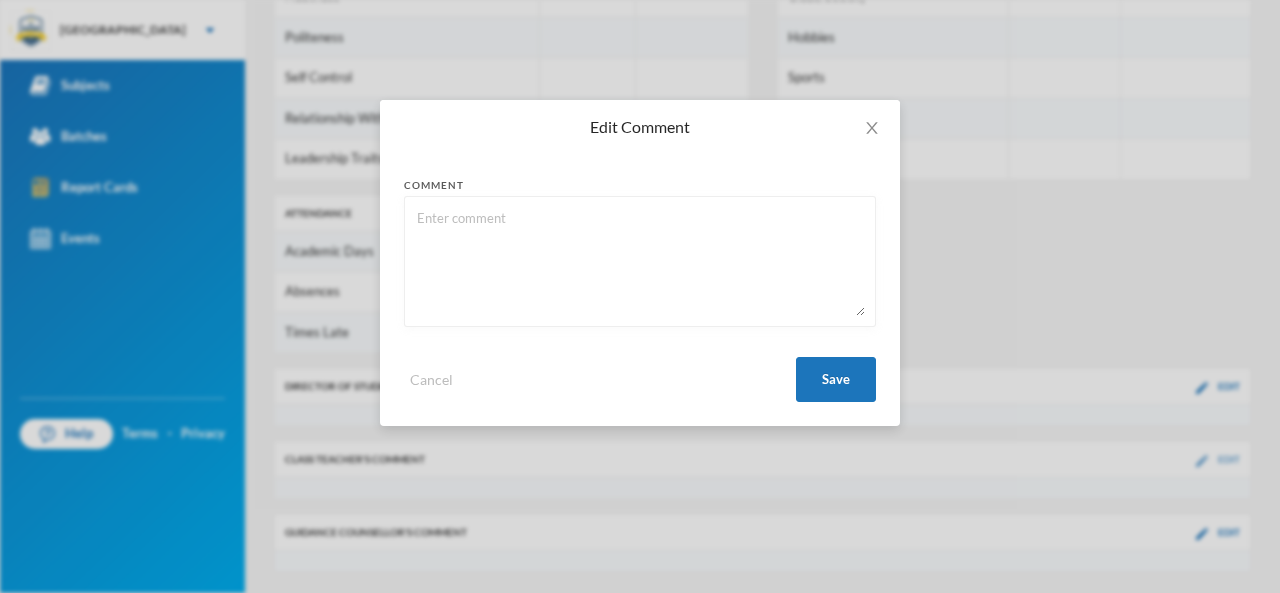 click on "Edit Comment Comment Cancel Save" at bounding box center (640, 296) 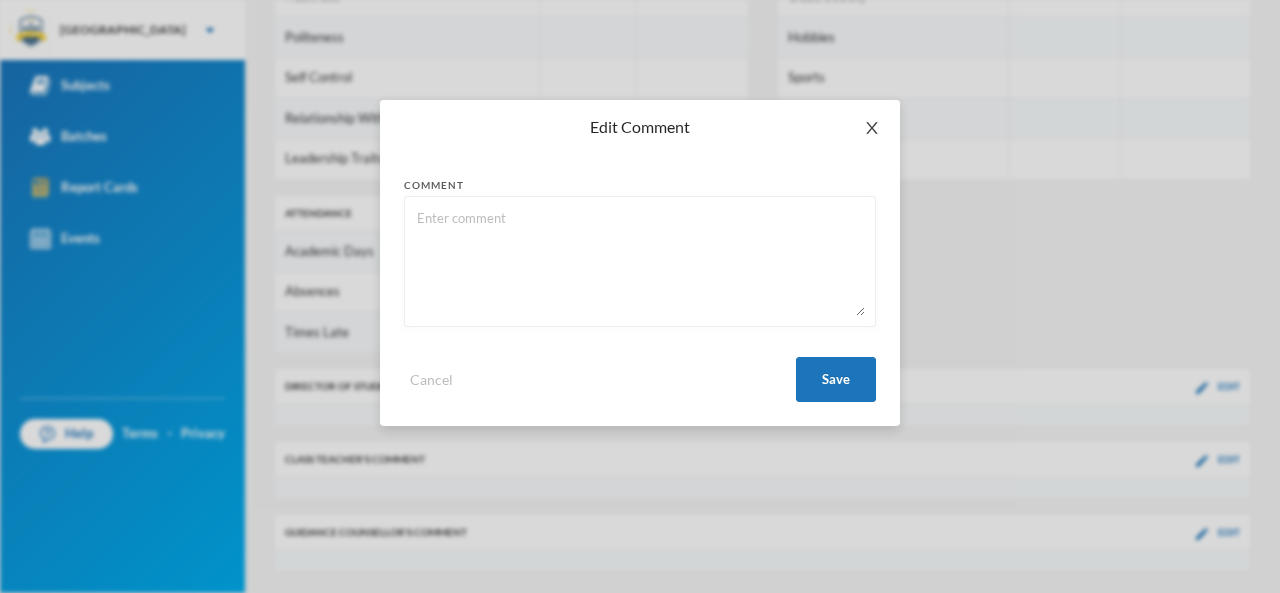 click 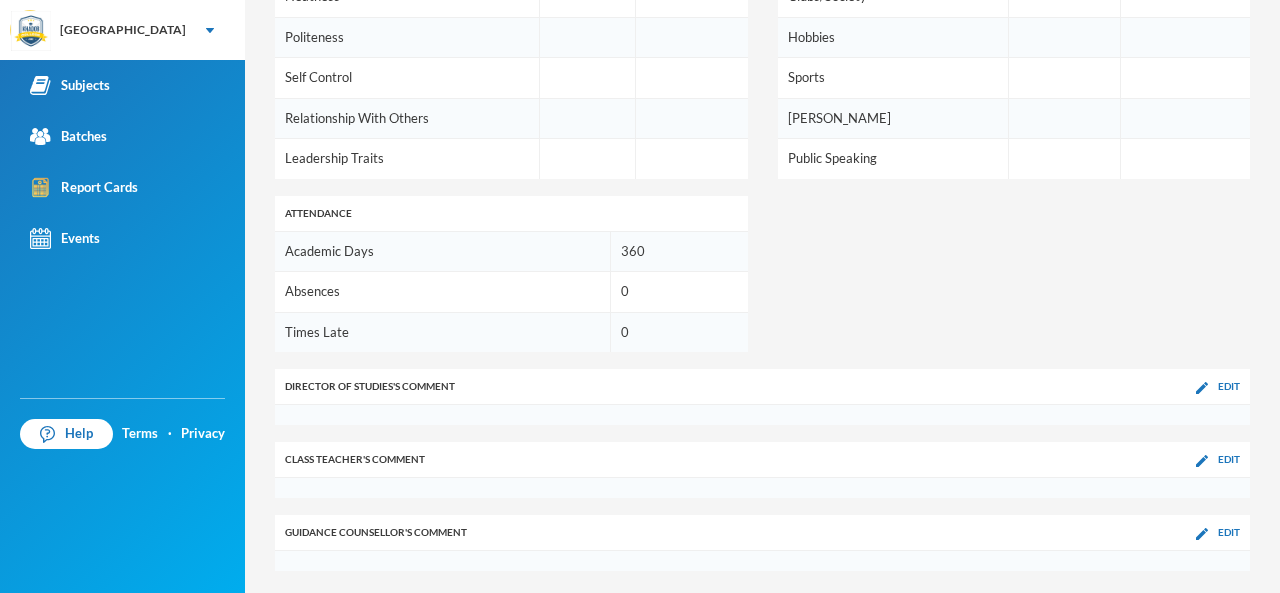 click on "Director of Studies 's Comment   Edit" at bounding box center [762, 386] 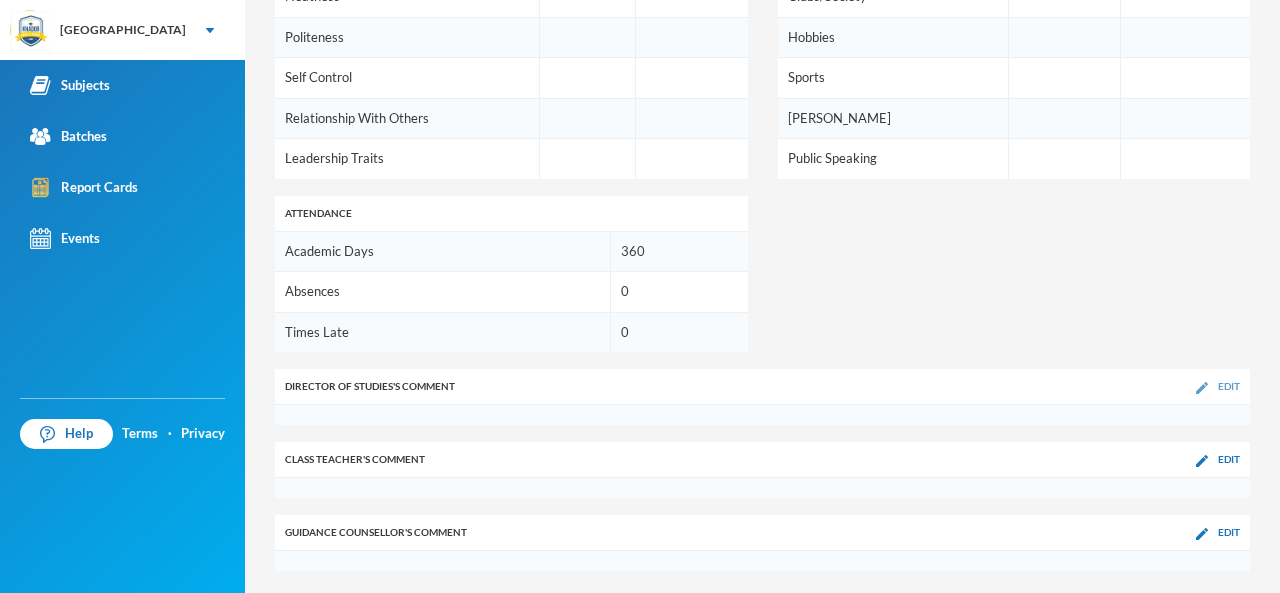 click on "Edit" at bounding box center [1229, 386] 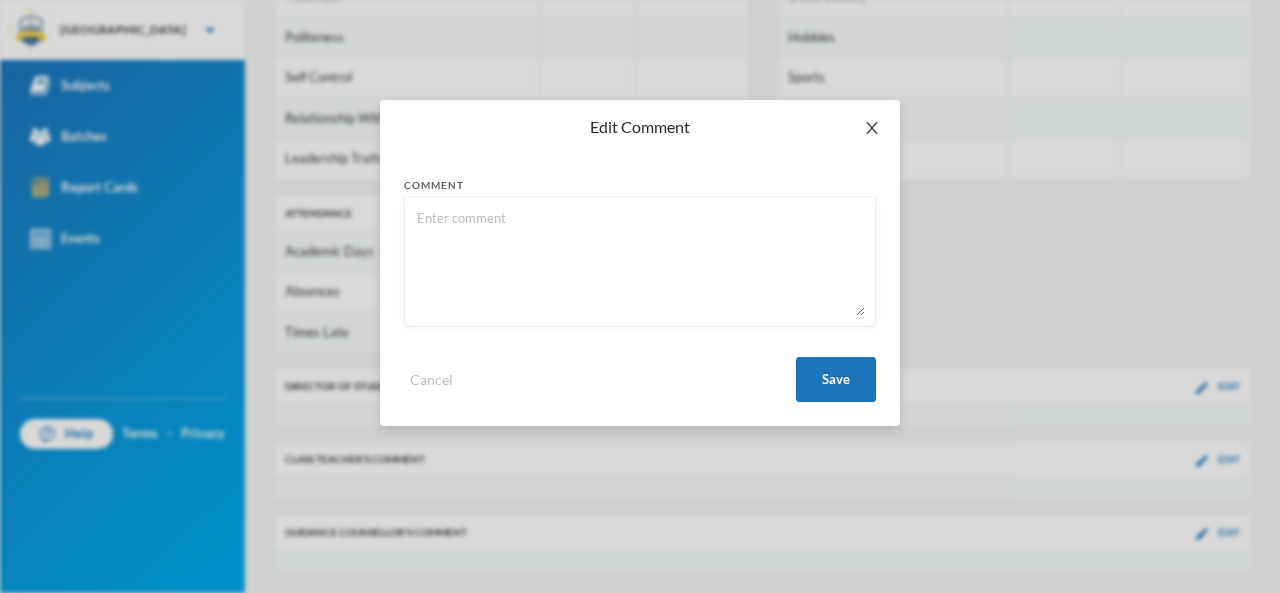 click 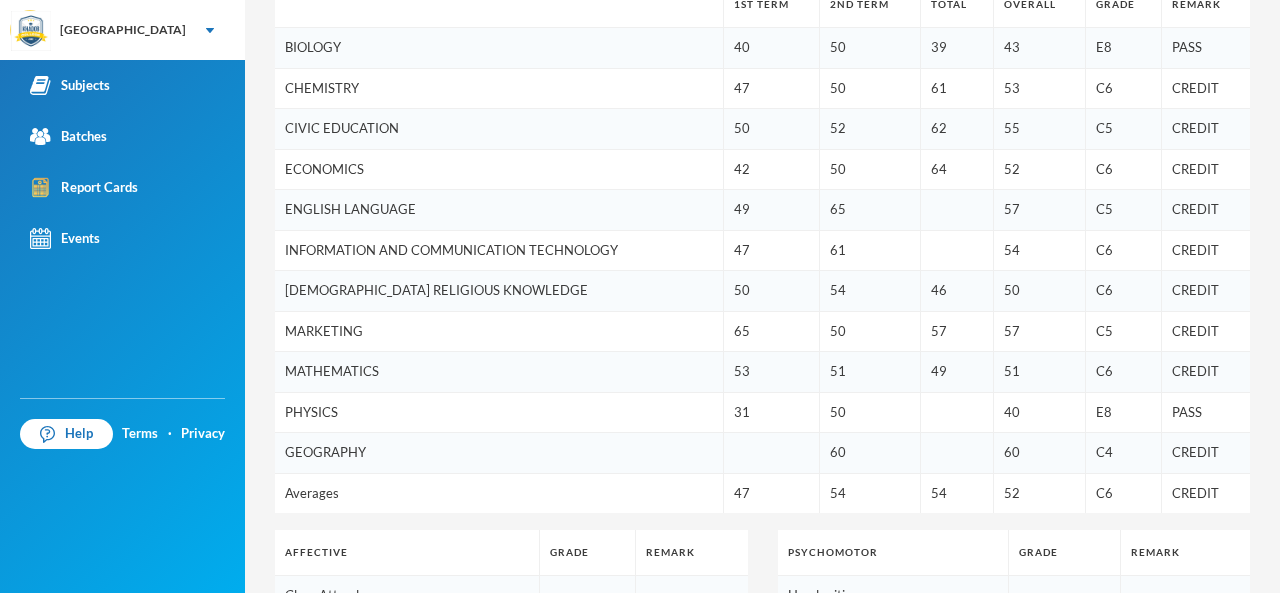 scroll, scrollTop: 400, scrollLeft: 0, axis: vertical 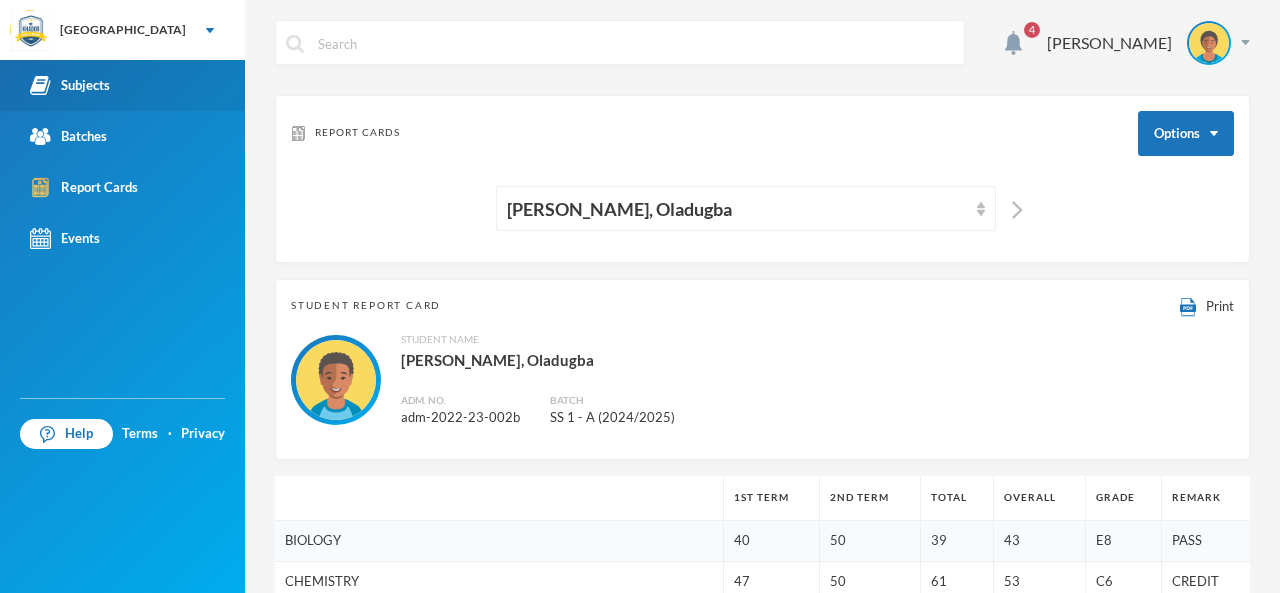 click on "Subjects" at bounding box center [70, 85] 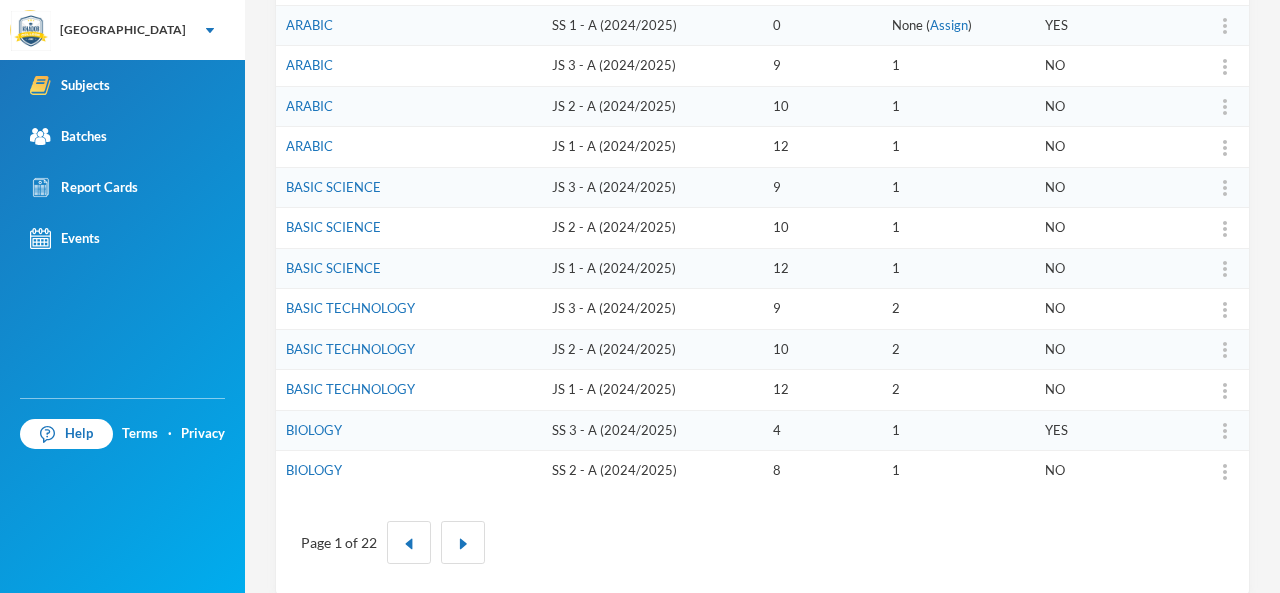 scroll, scrollTop: 668, scrollLeft: 0, axis: vertical 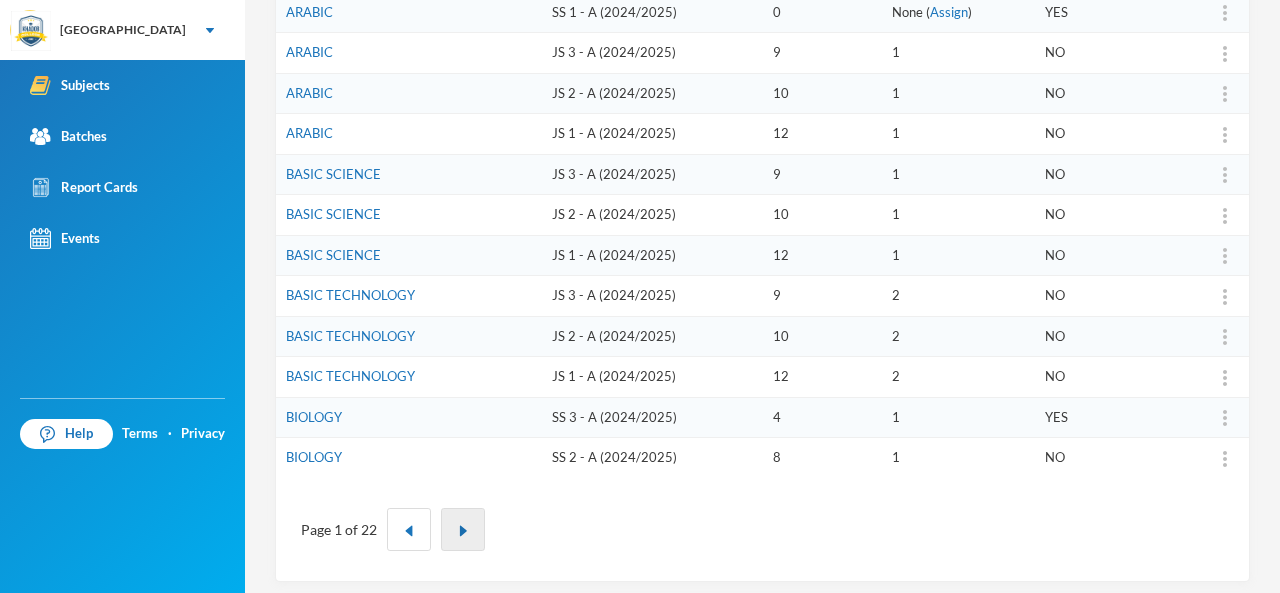click at bounding box center (463, 531) 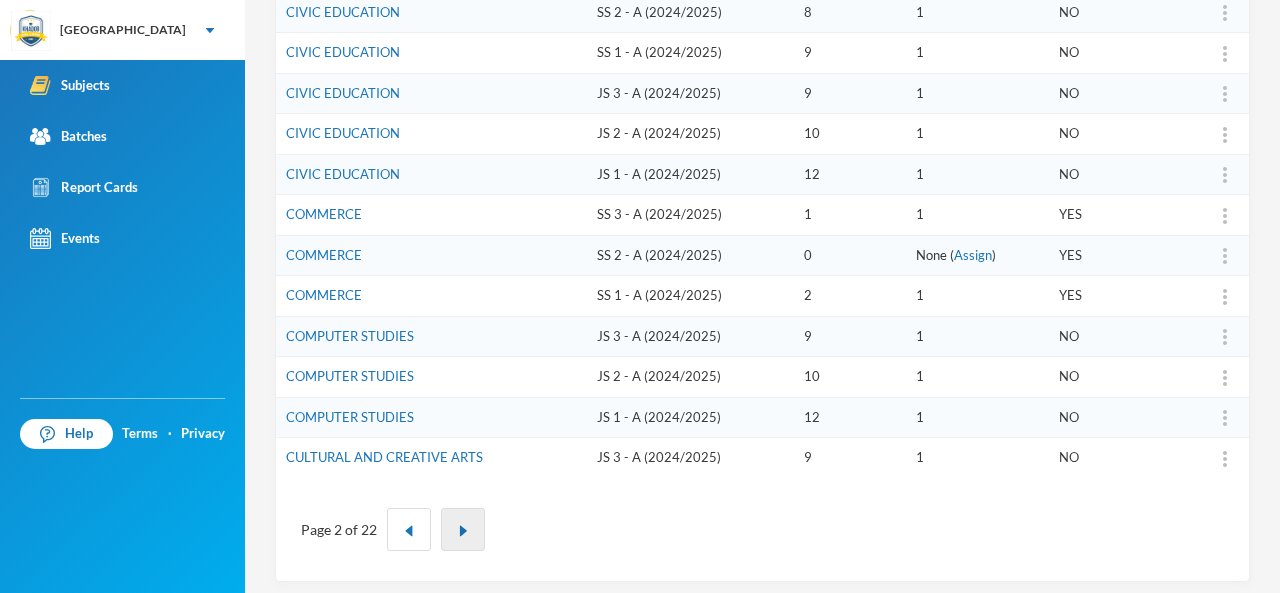 click at bounding box center (463, 531) 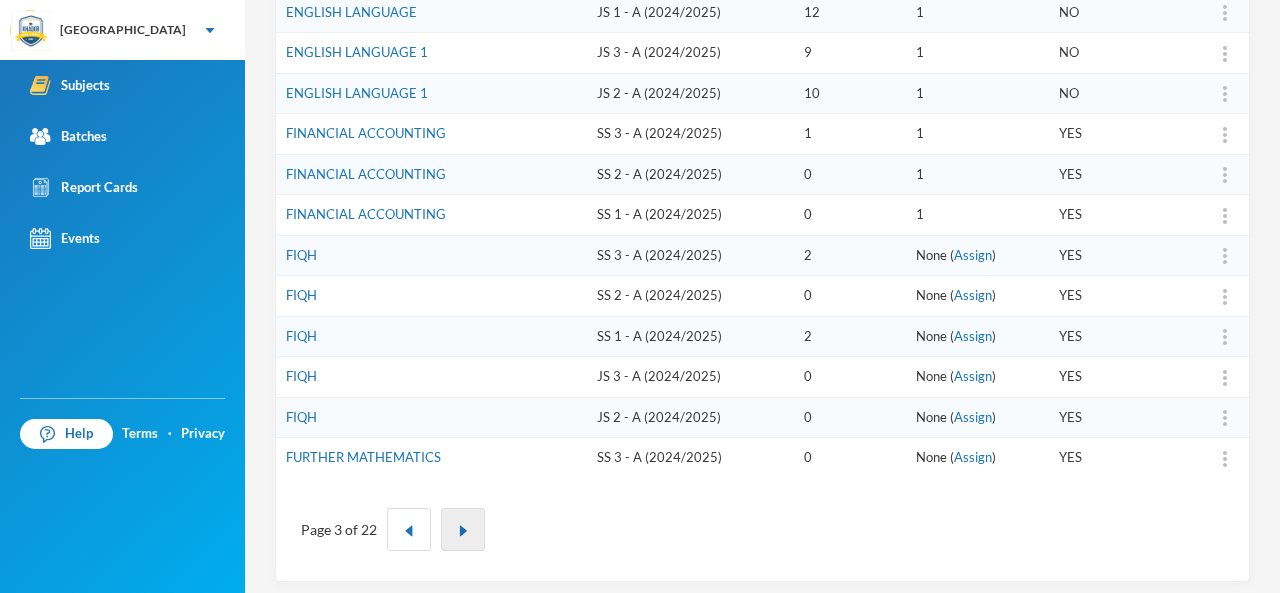 click at bounding box center [463, 531] 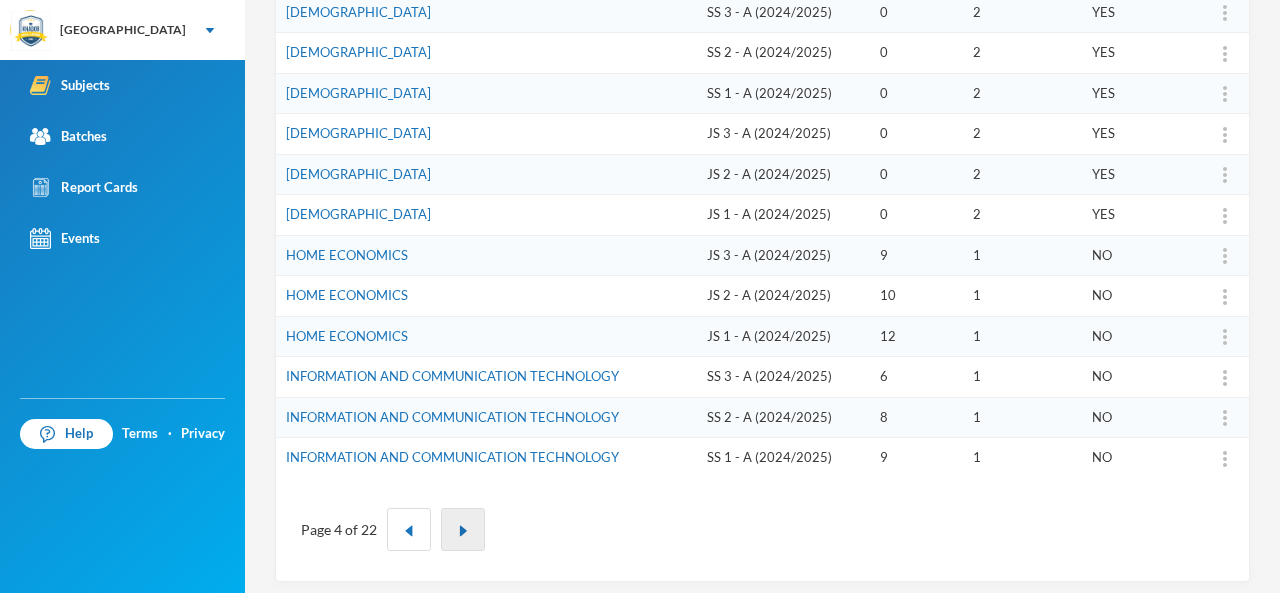 click at bounding box center [463, 531] 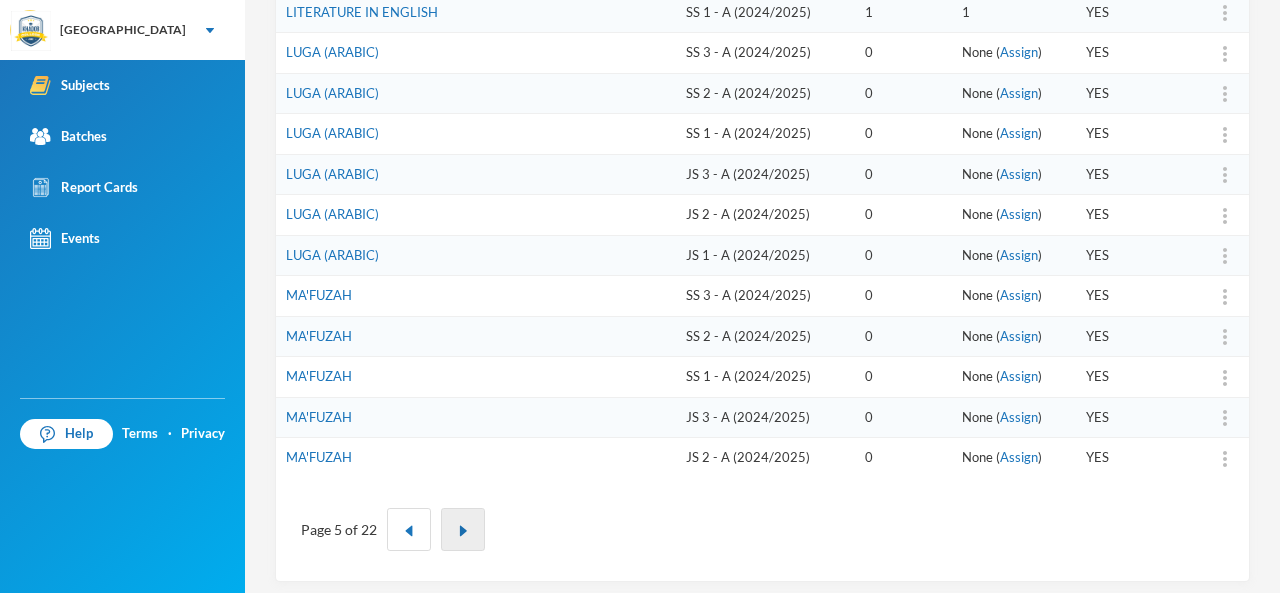 click at bounding box center [463, 531] 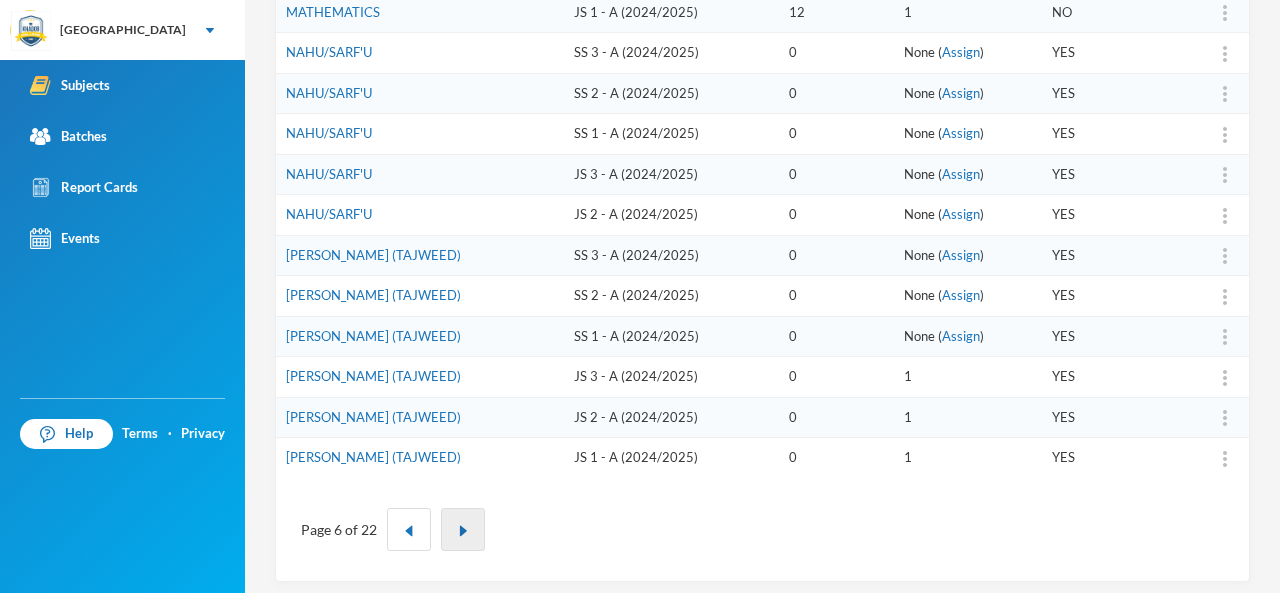 click at bounding box center (463, 531) 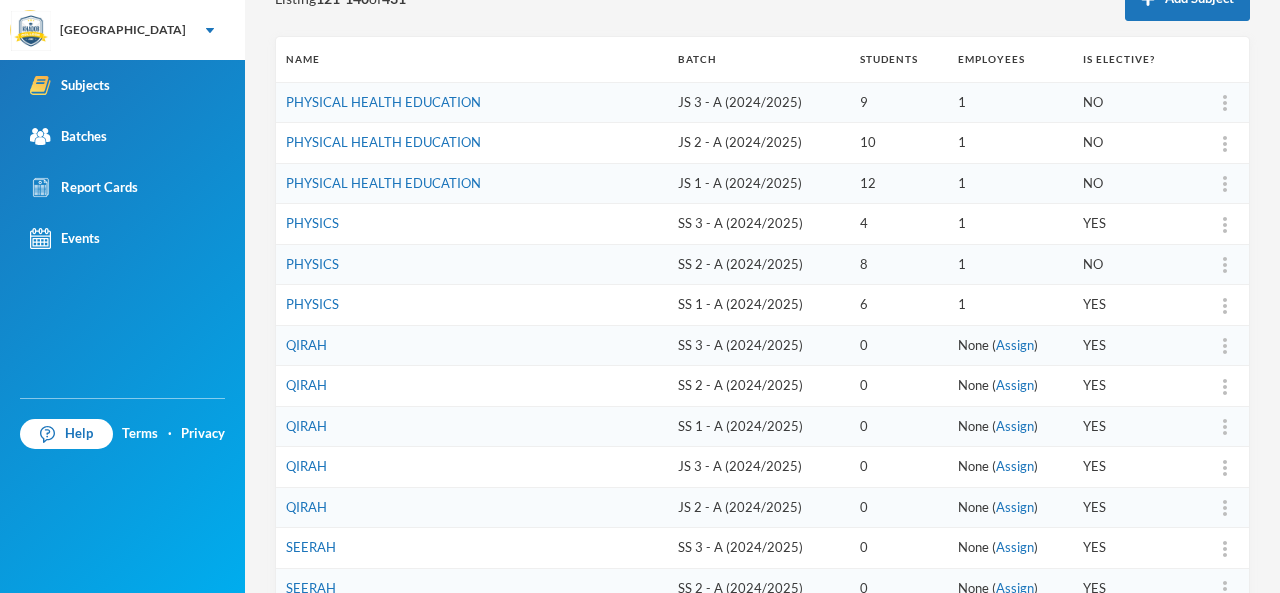 scroll, scrollTop: 94, scrollLeft: 0, axis: vertical 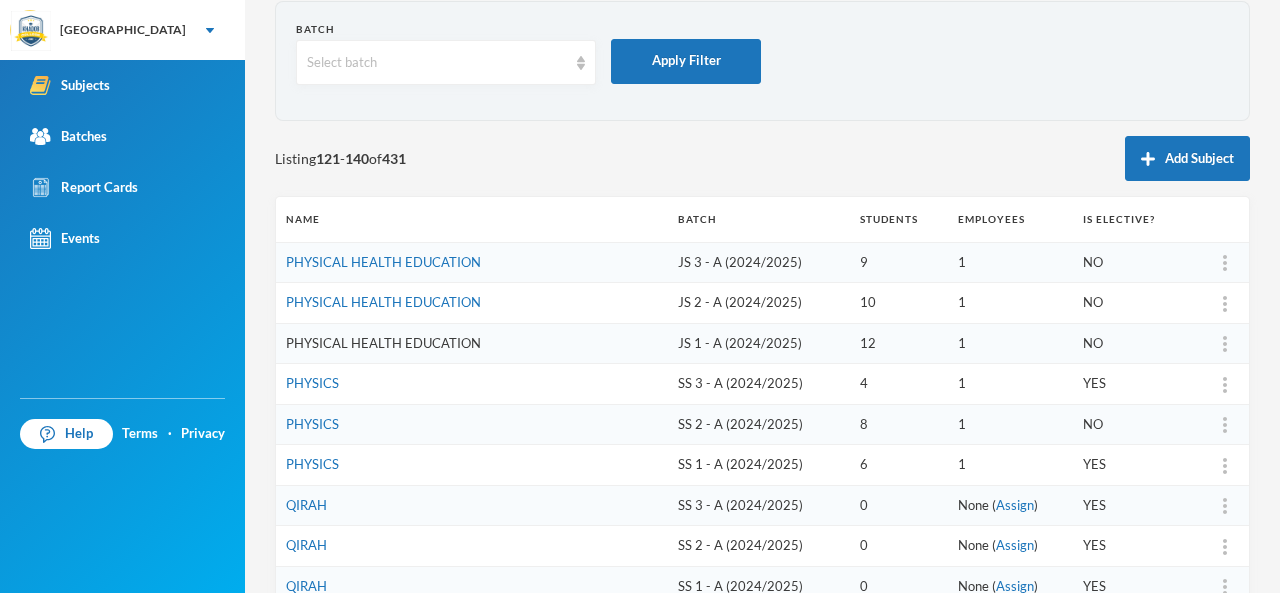 click on "PHYSICAL HEALTH EDUCATION" at bounding box center [383, 343] 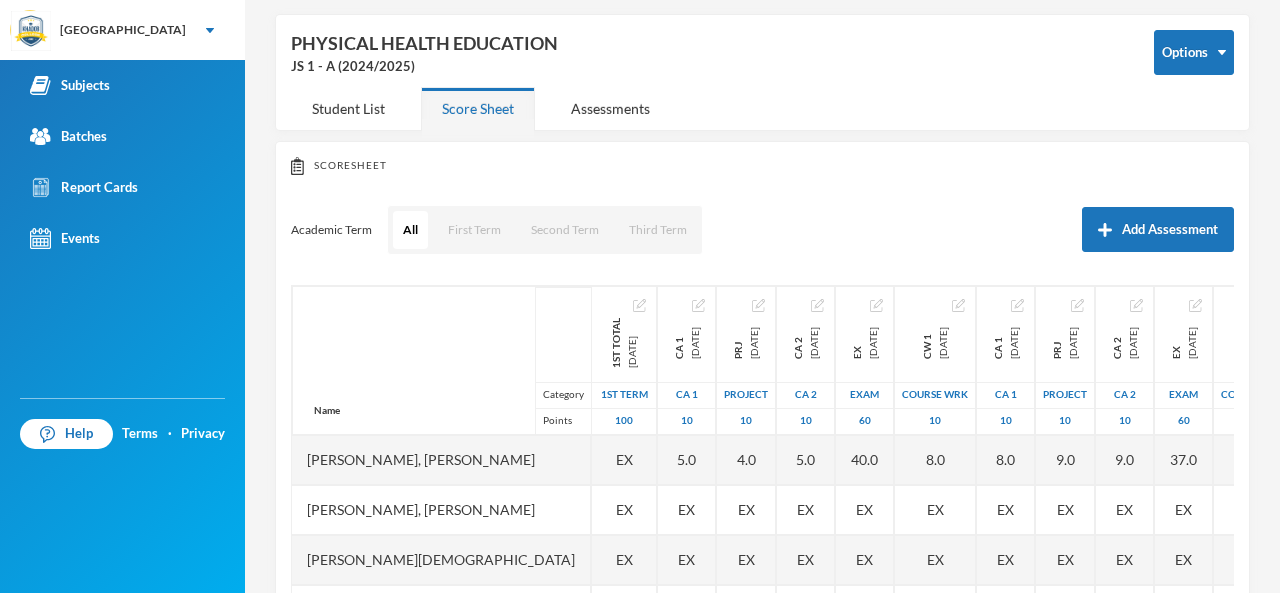 scroll, scrollTop: 94, scrollLeft: 0, axis: vertical 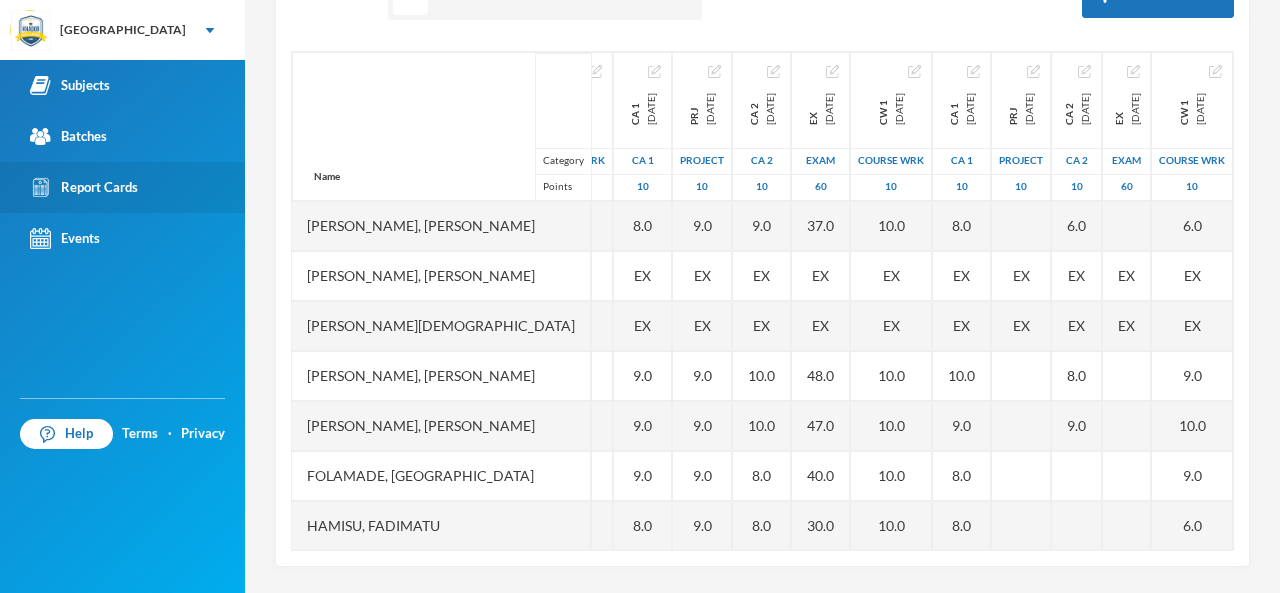 click on "Report Cards" at bounding box center [84, 187] 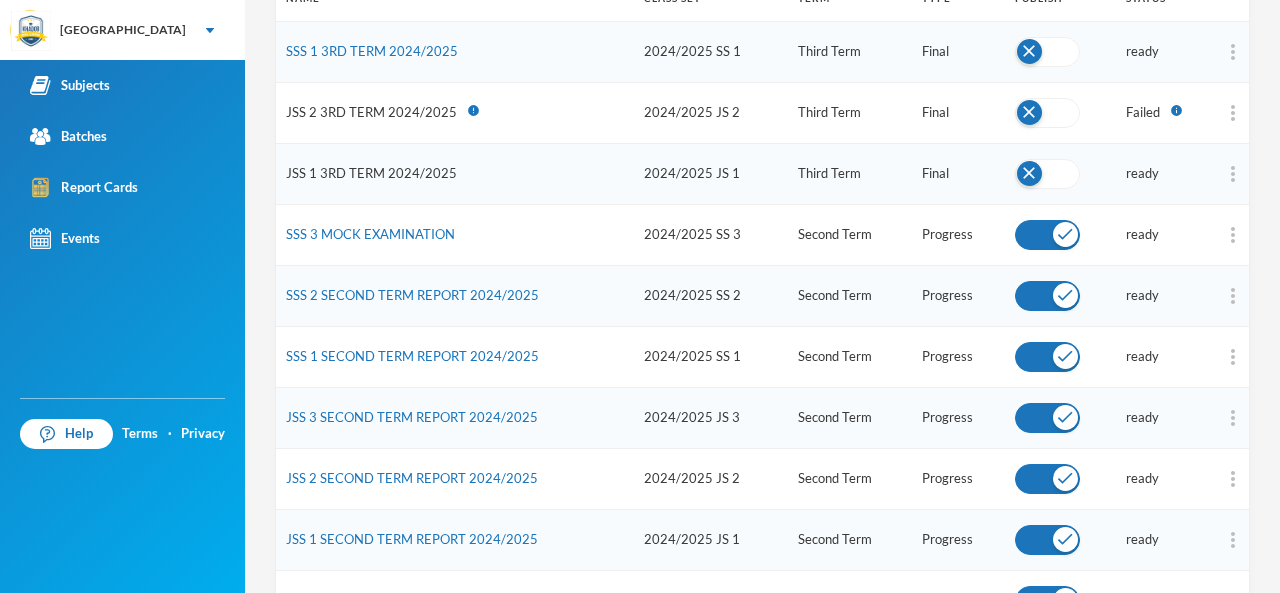 click on "JSS 1 3RD TERM 2024/2025" at bounding box center [371, 173] 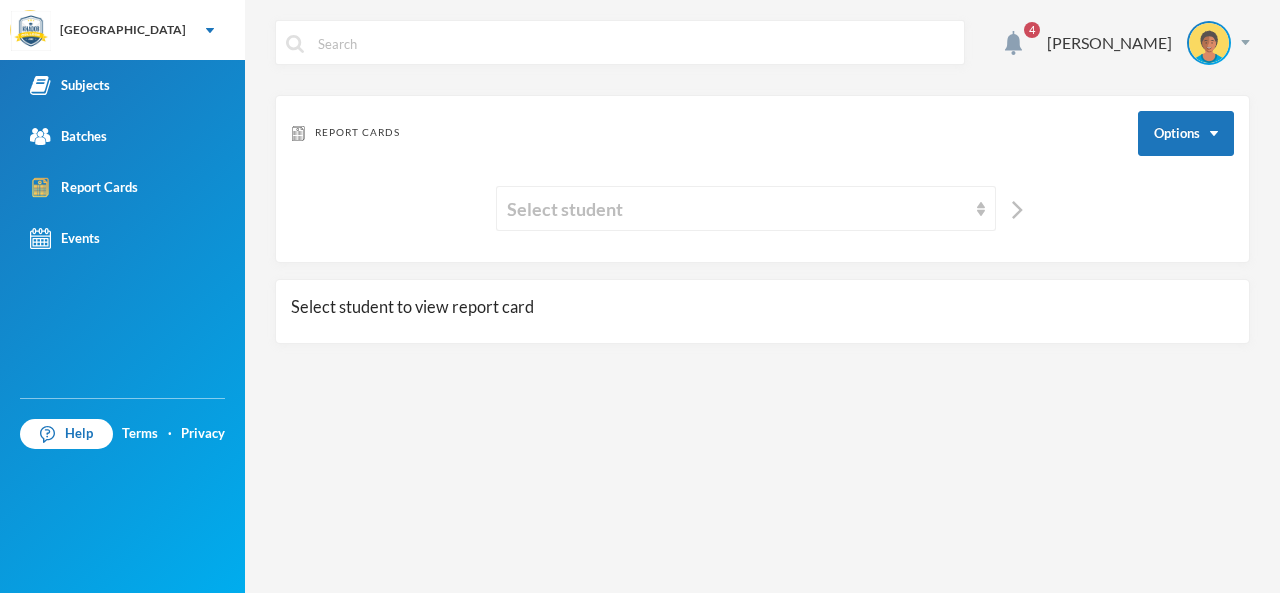 scroll, scrollTop: 0, scrollLeft: 0, axis: both 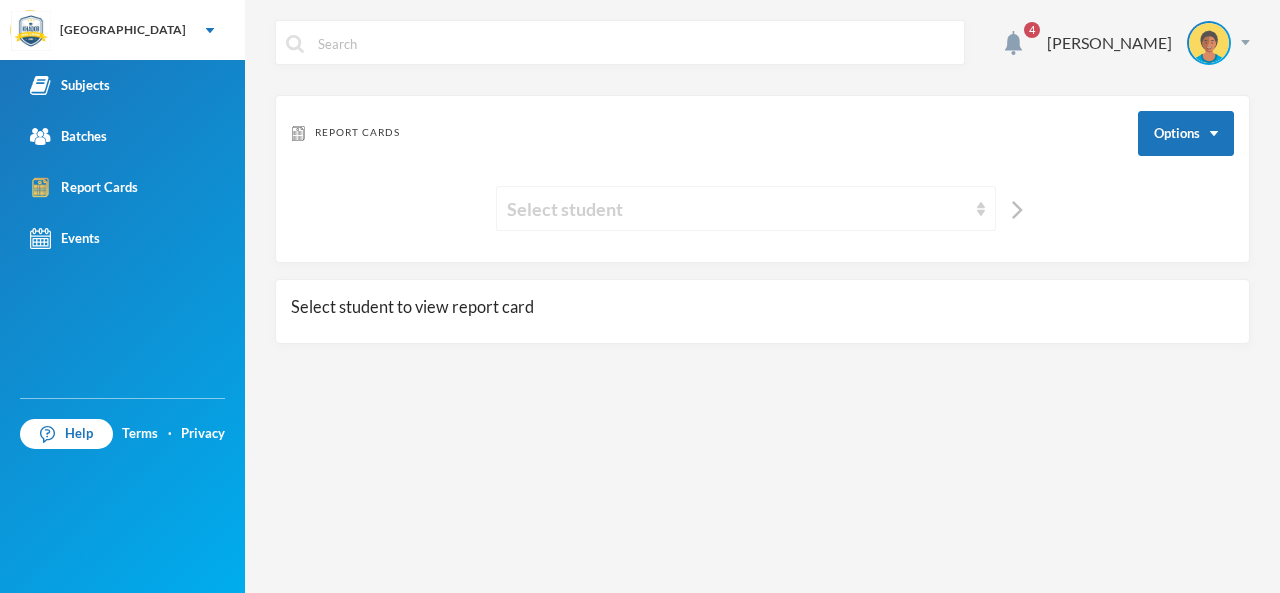 click on "Select student" at bounding box center [746, 208] 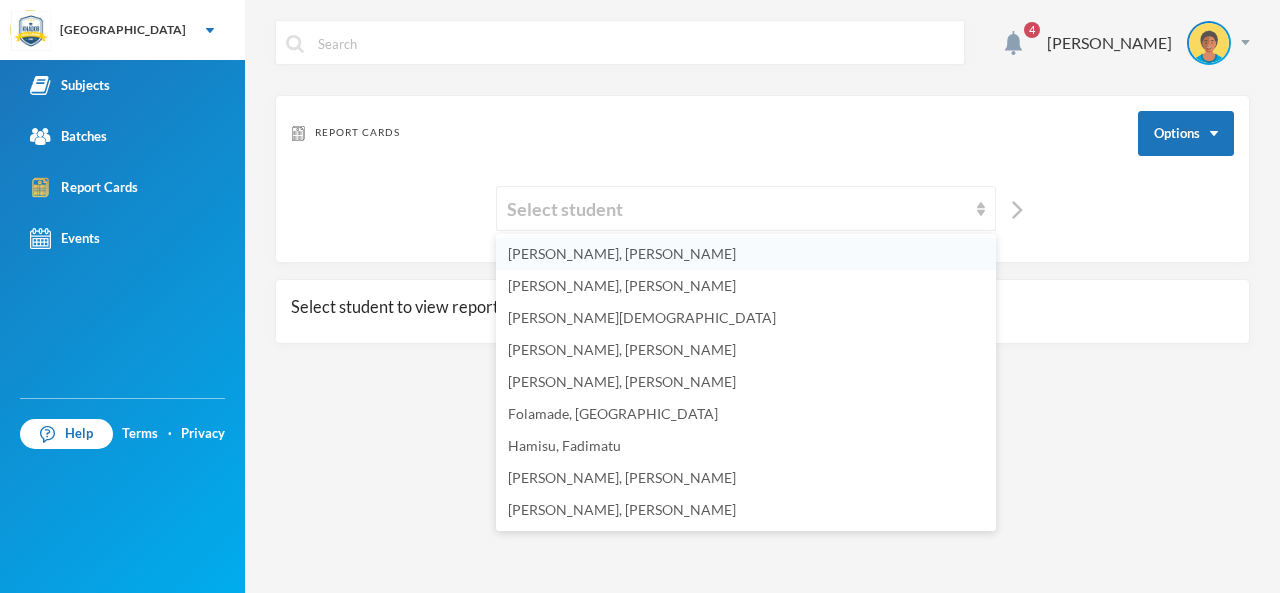 click on "[PERSON_NAME], [PERSON_NAME]" at bounding box center [746, 254] 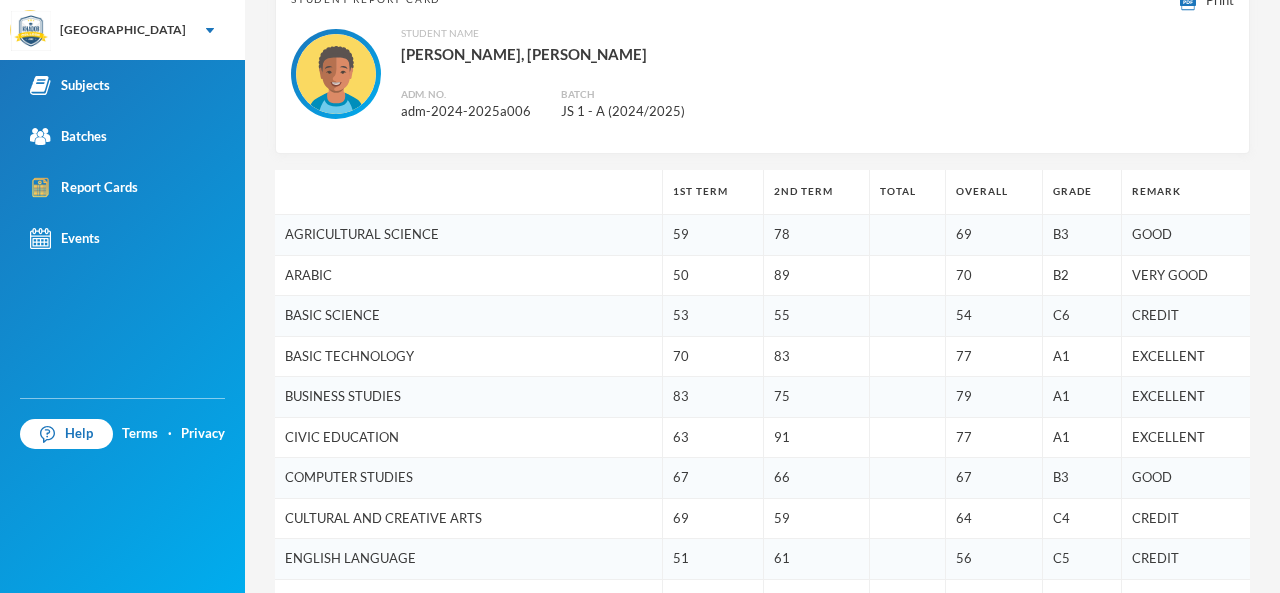 scroll, scrollTop: 360, scrollLeft: 0, axis: vertical 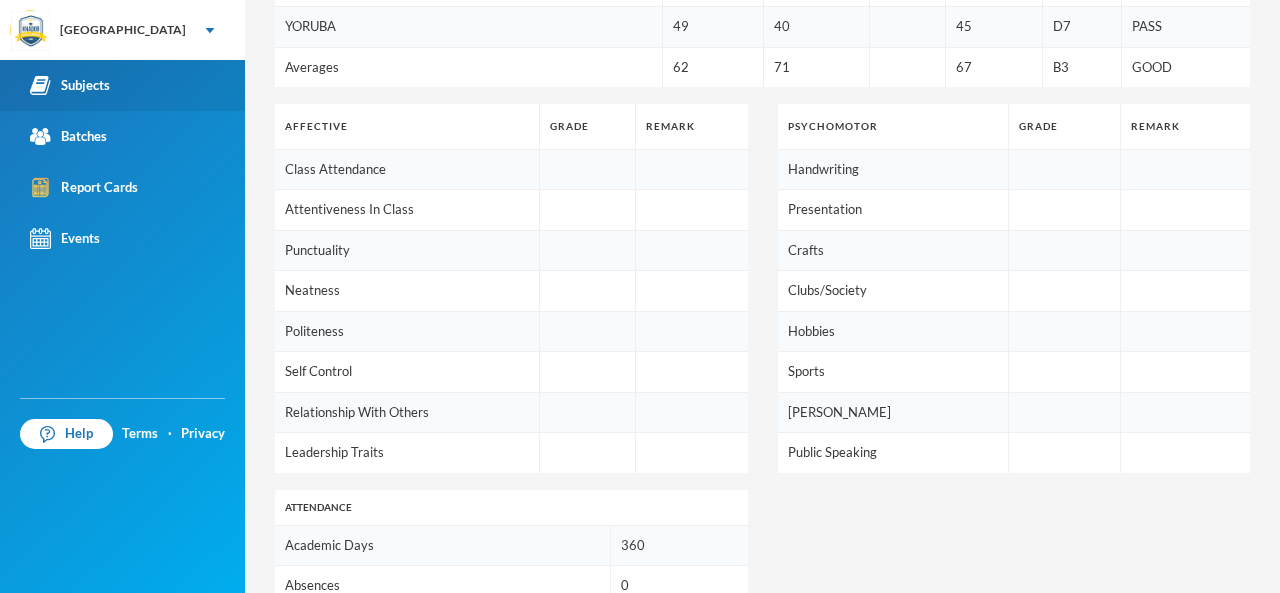 click on "Subjects" at bounding box center [70, 85] 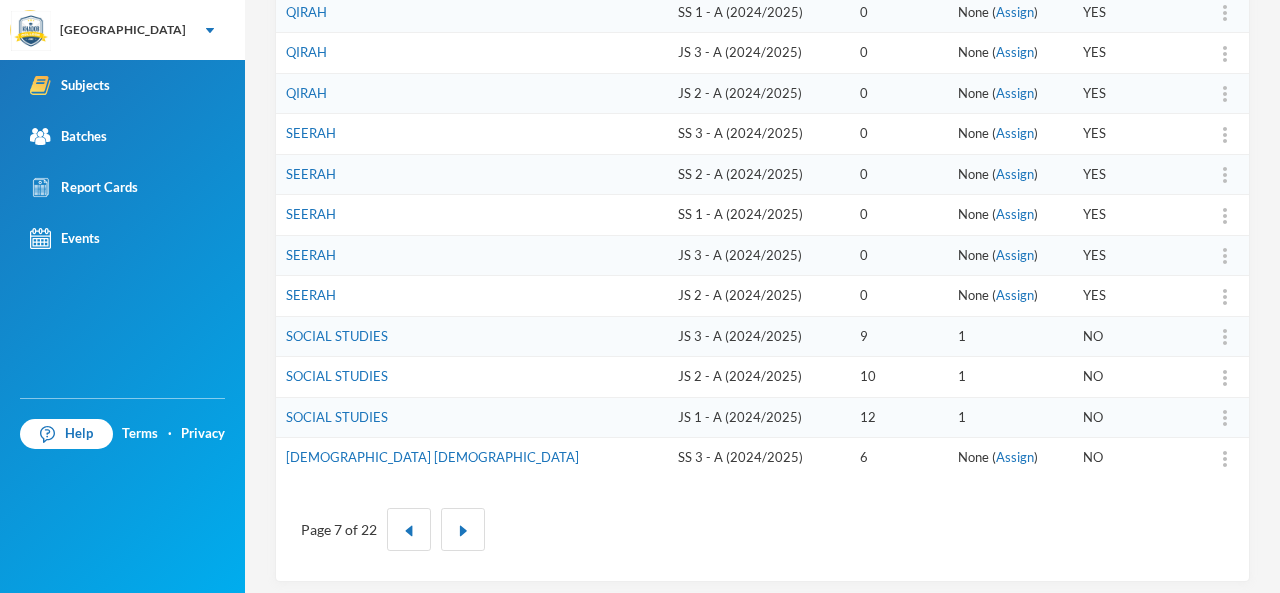 click on "SOCIAL STUDIES" at bounding box center (472, 417) 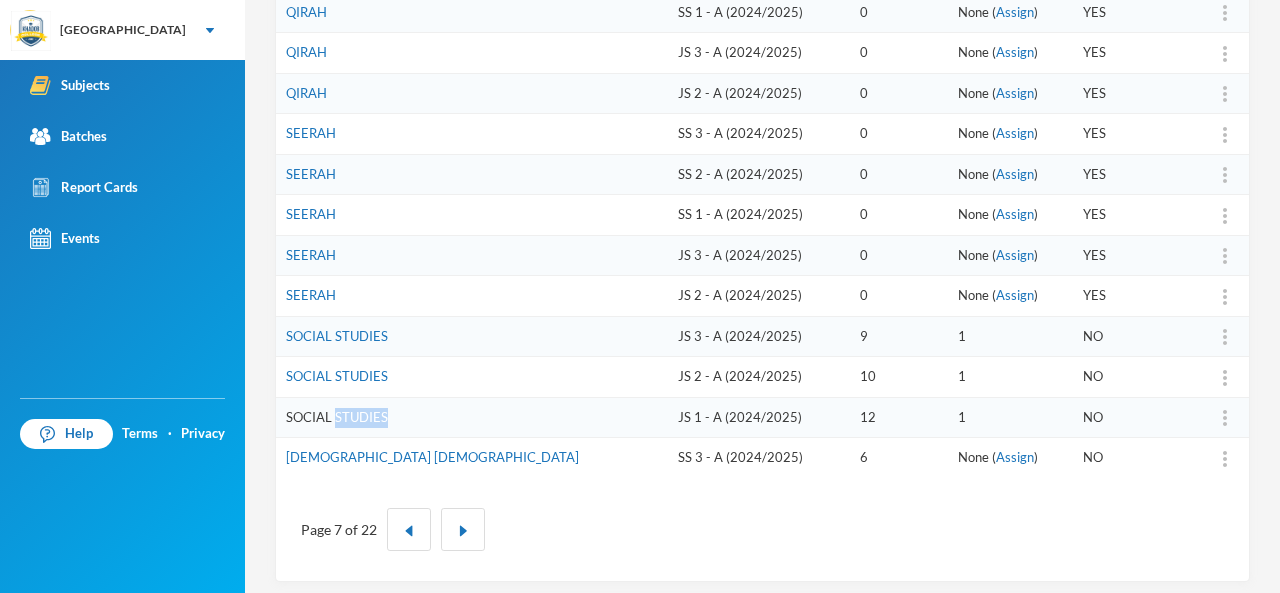 click on "SOCIAL STUDIES" at bounding box center (337, 417) 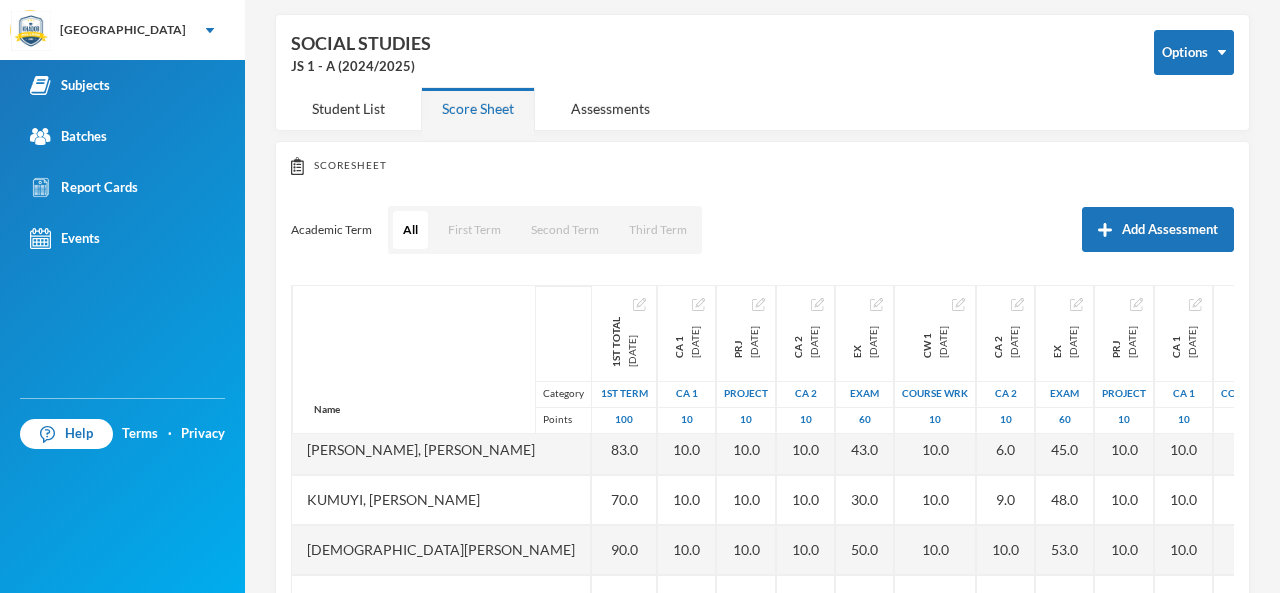 scroll, scrollTop: 388, scrollLeft: 0, axis: vertical 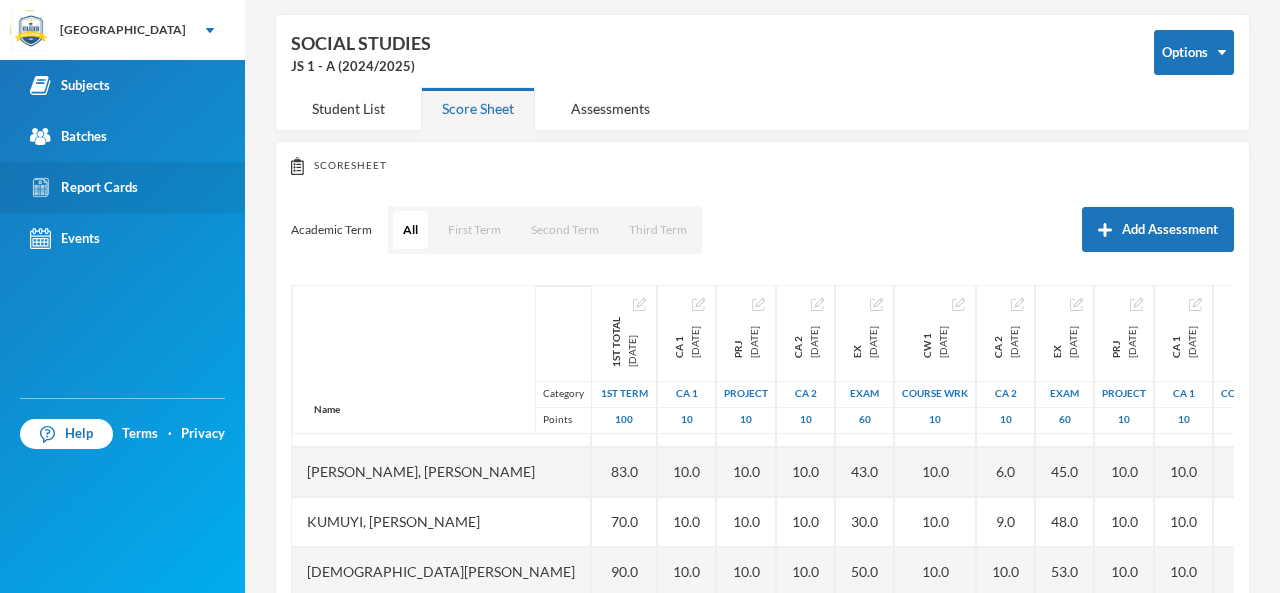 click on "Report Cards" at bounding box center (84, 187) 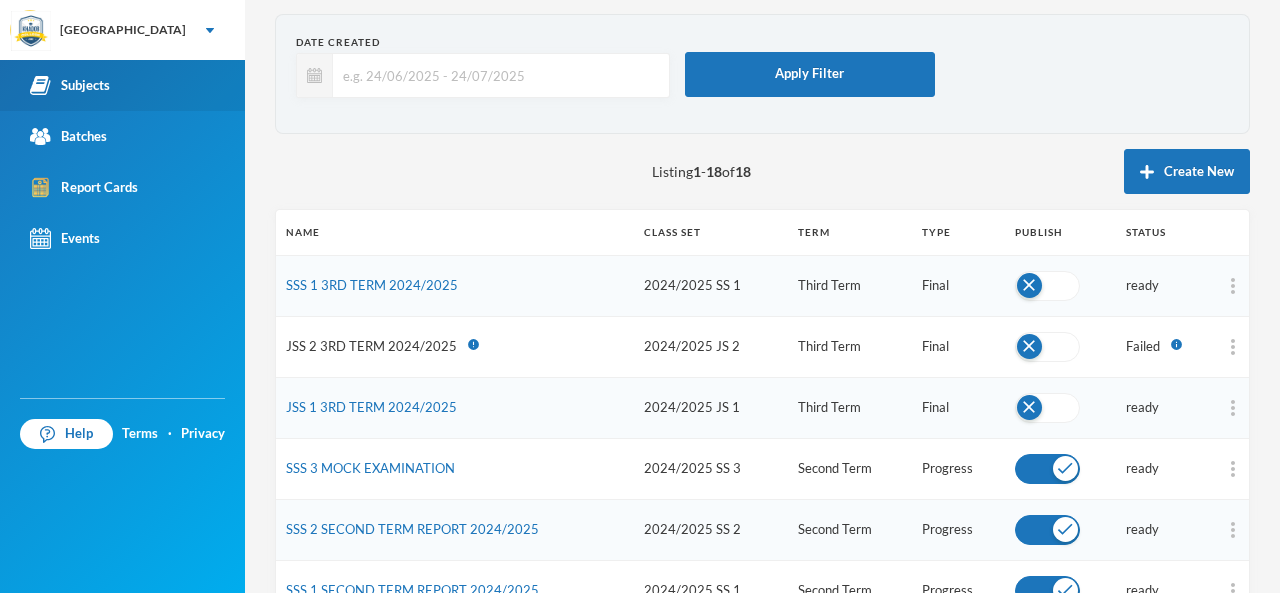 click on "Subjects" at bounding box center (70, 85) 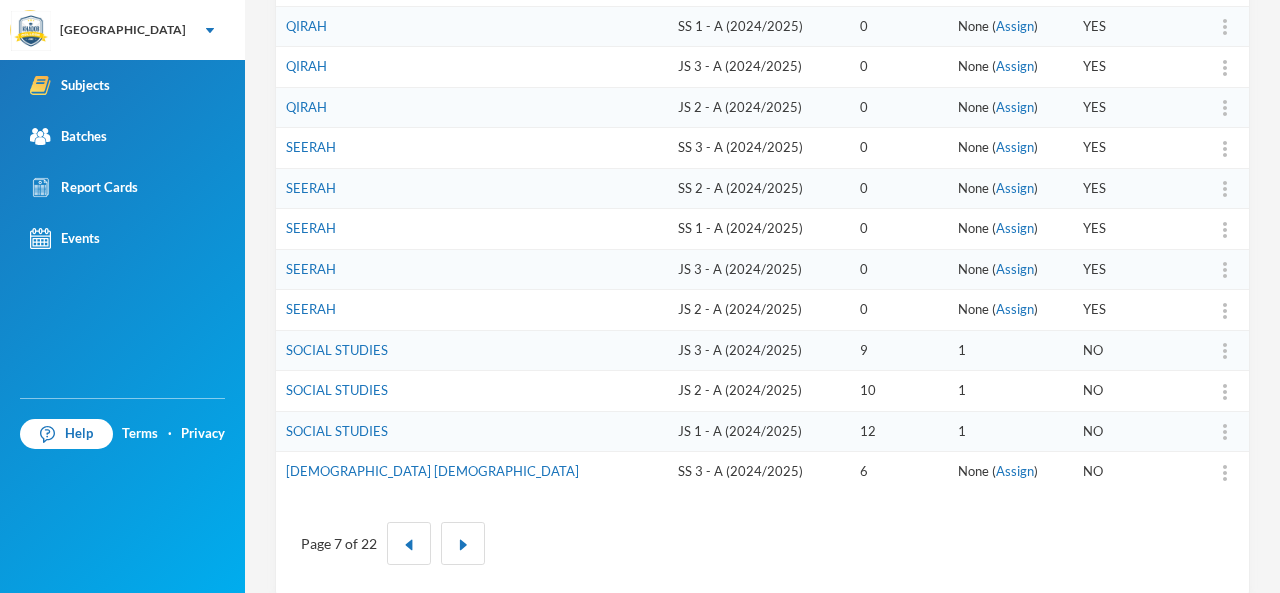scroll, scrollTop: 668, scrollLeft: 0, axis: vertical 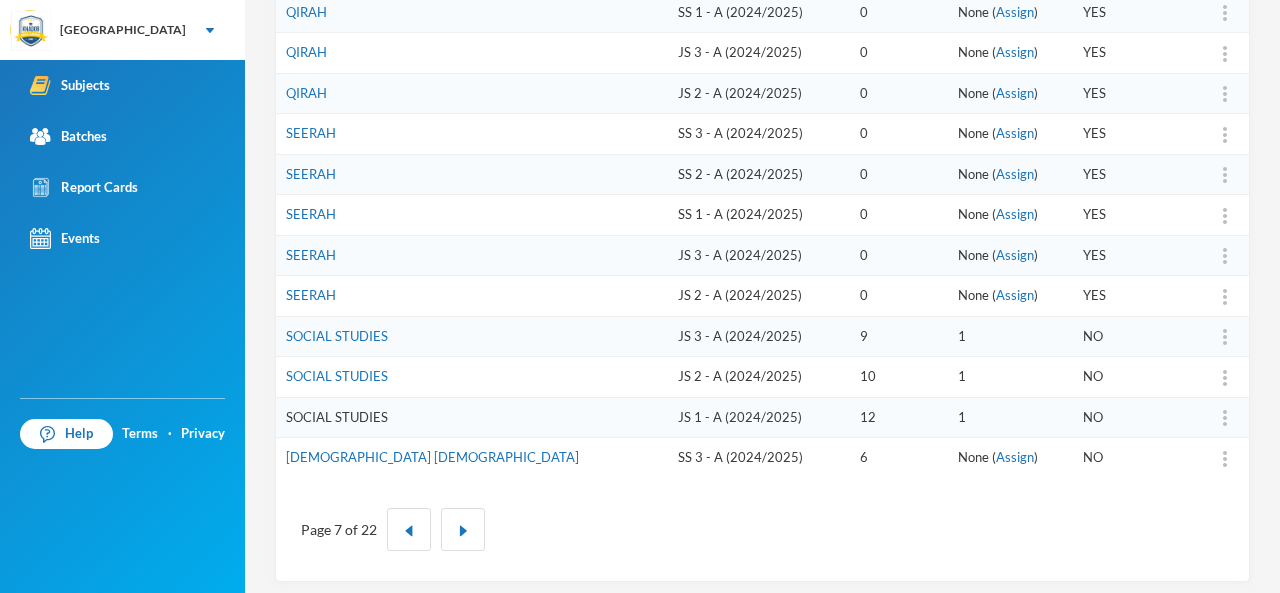 click on "SOCIAL STUDIES" at bounding box center (337, 417) 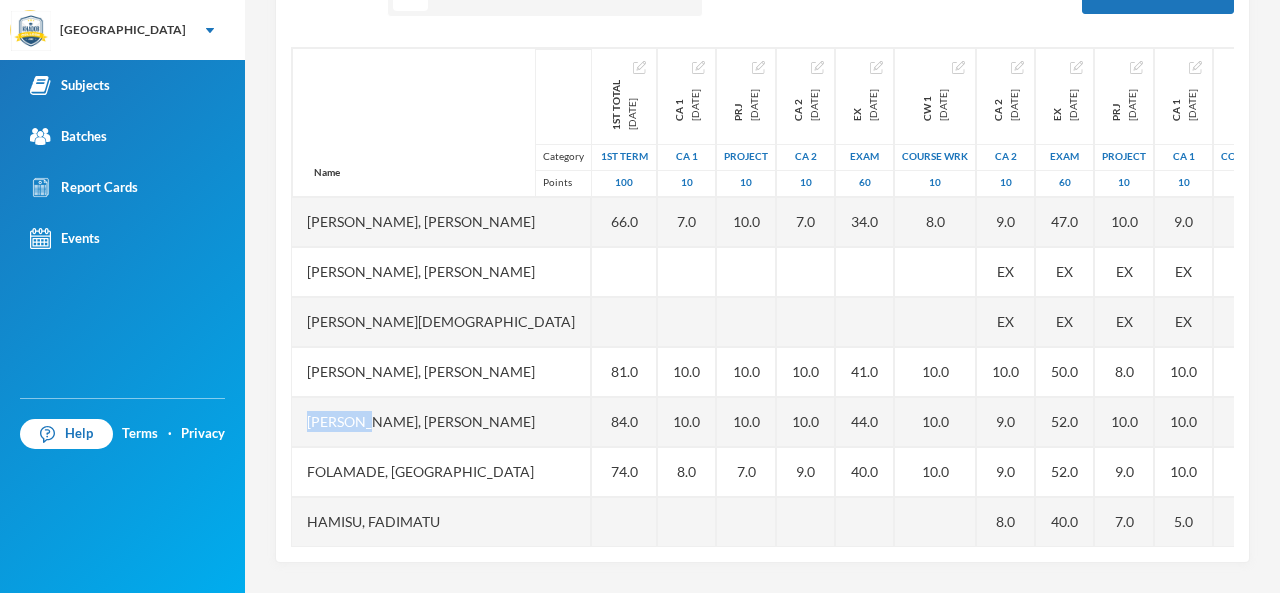 scroll, scrollTop: 315, scrollLeft: 0, axis: vertical 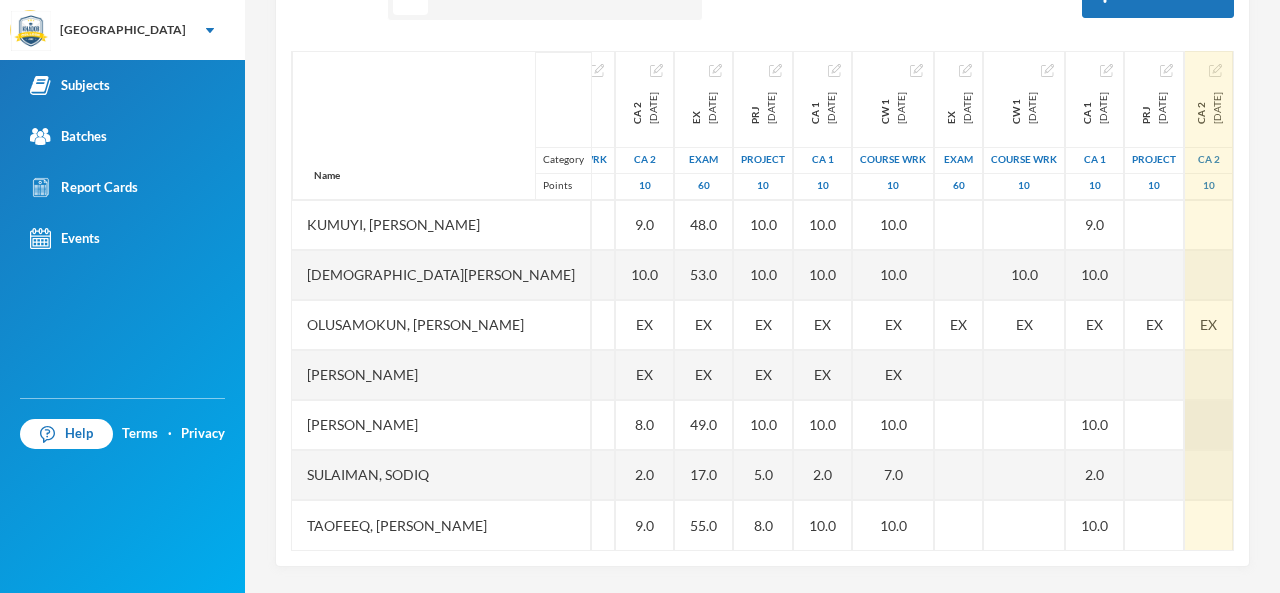 click at bounding box center (1209, 425) 